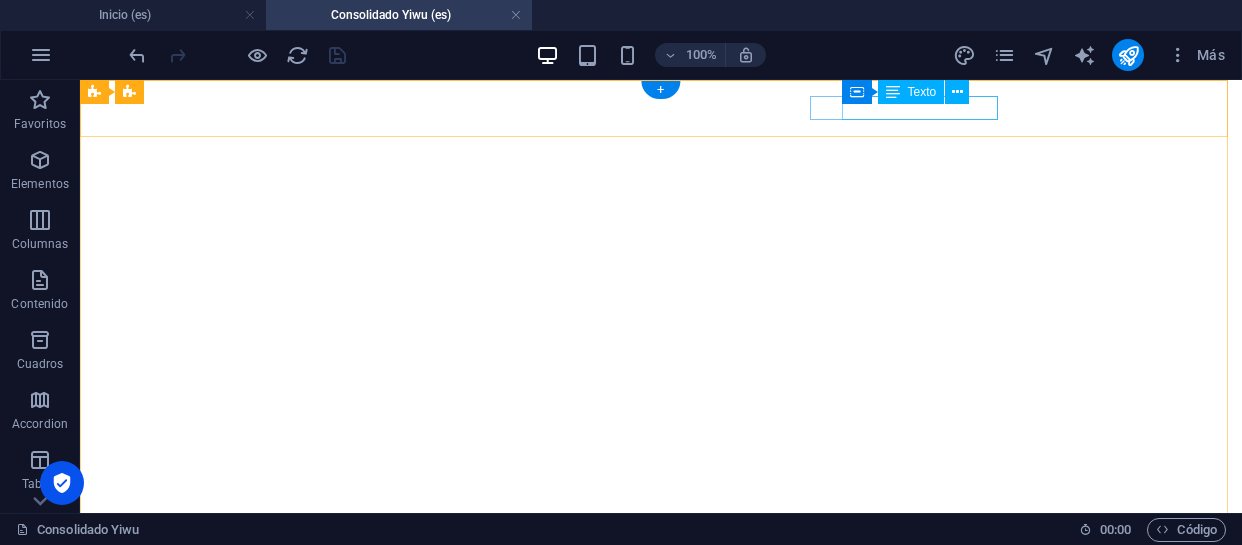 scroll, scrollTop: 0, scrollLeft: 0, axis: both 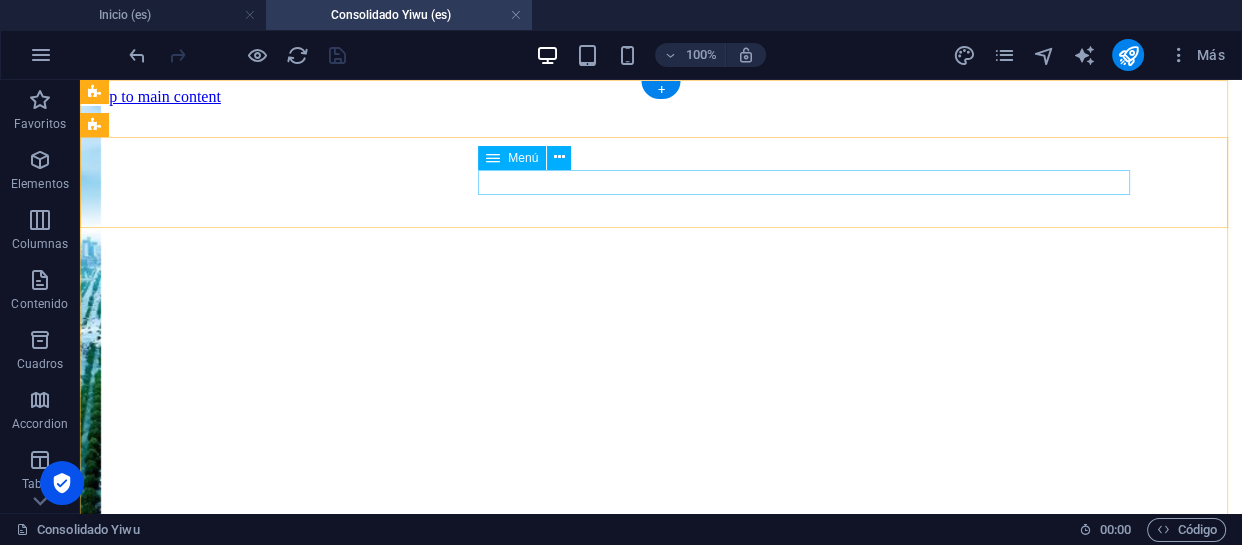click on "Inicio Nosotros Consolidado Yiwu Servicios Integrales Viaje de Negocios" at bounding box center (661, 8558) 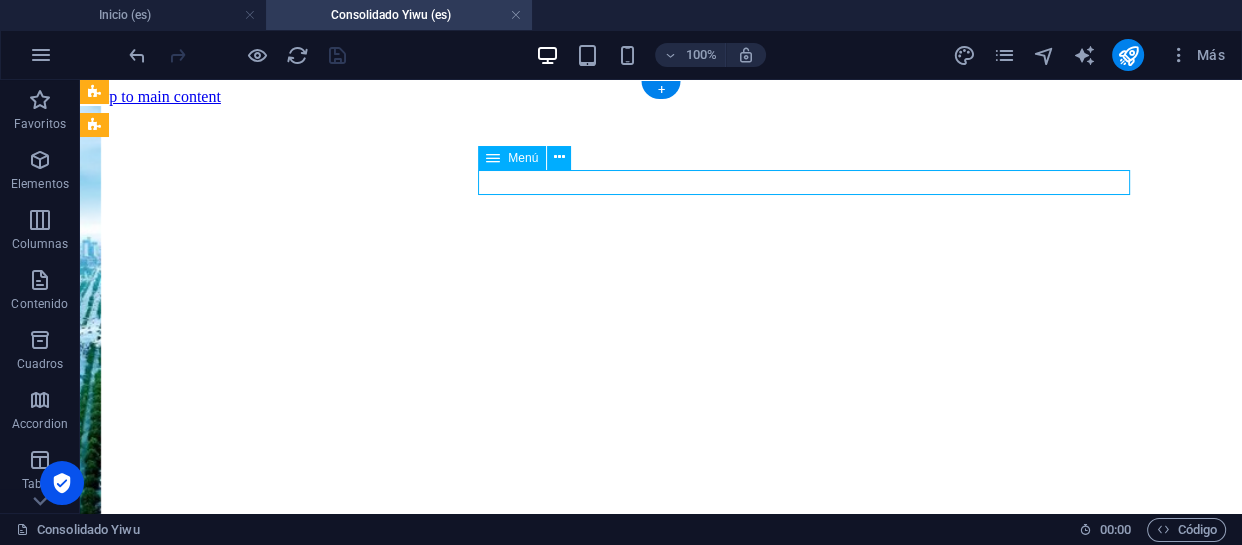 click on "Inicio Nosotros Consolidado Yiwu Servicios Integrales Viaje de Negocios" at bounding box center (661, 8558) 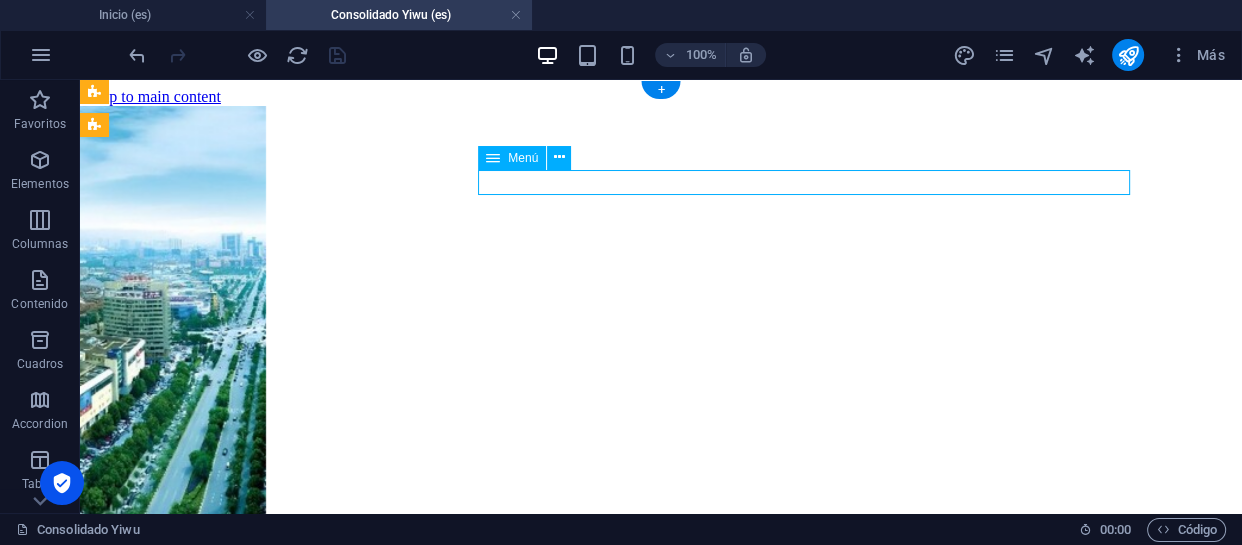 select 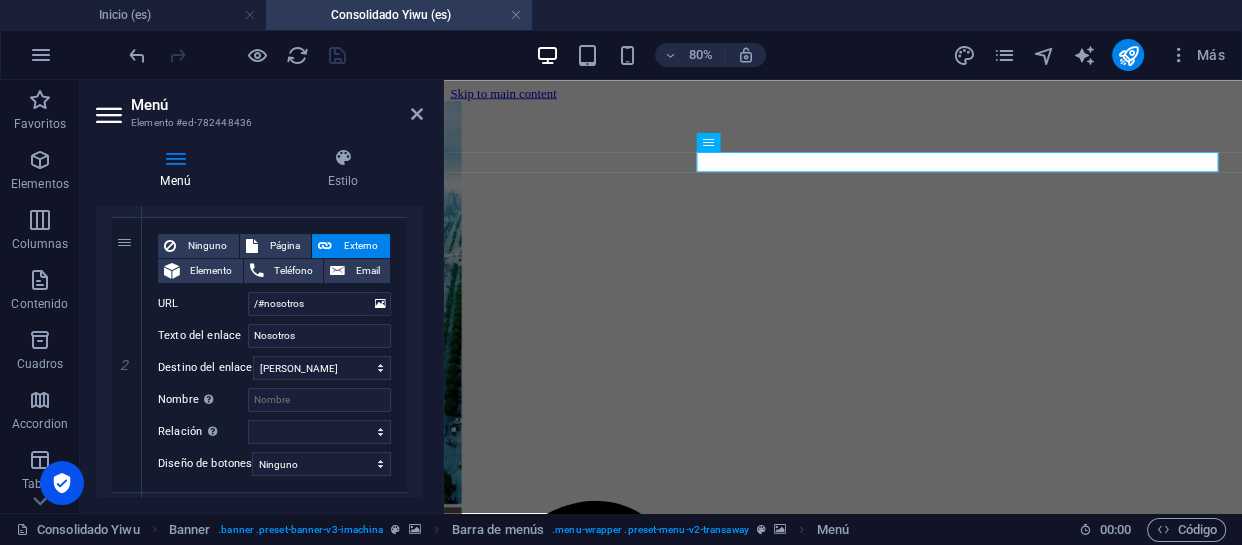 scroll, scrollTop: 454, scrollLeft: 0, axis: vertical 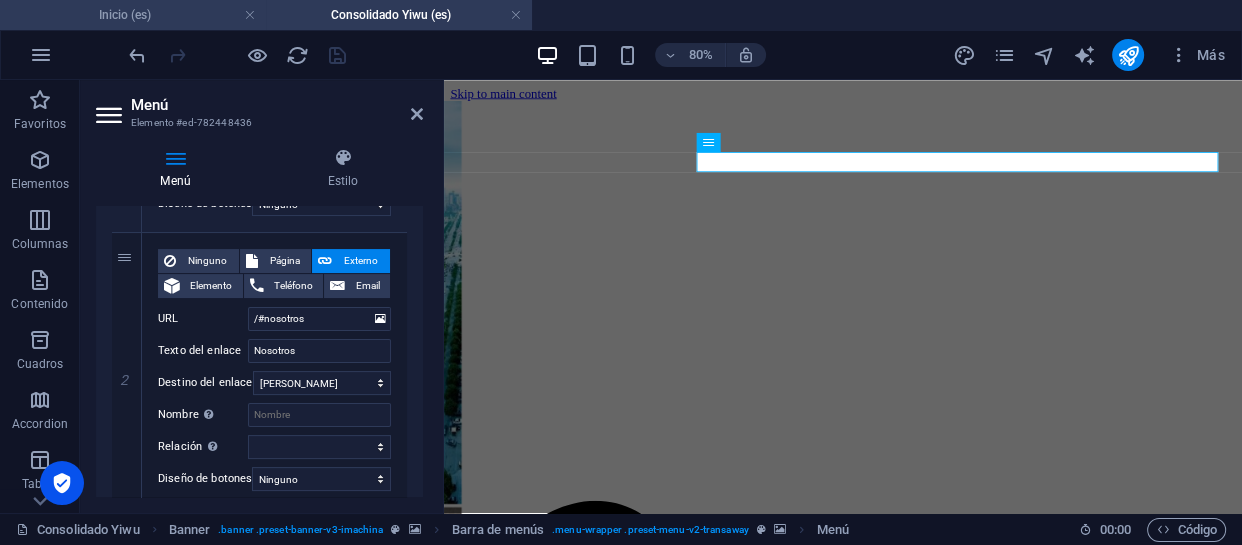 click on "Inicio (es)" at bounding box center [133, 15] 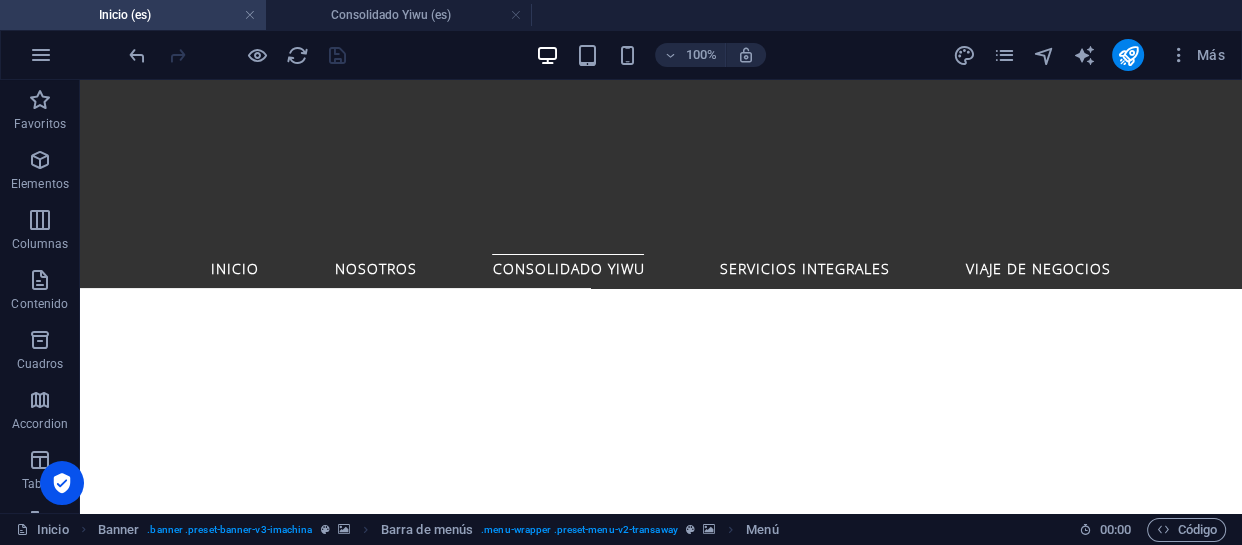 scroll, scrollTop: 1041, scrollLeft: 0, axis: vertical 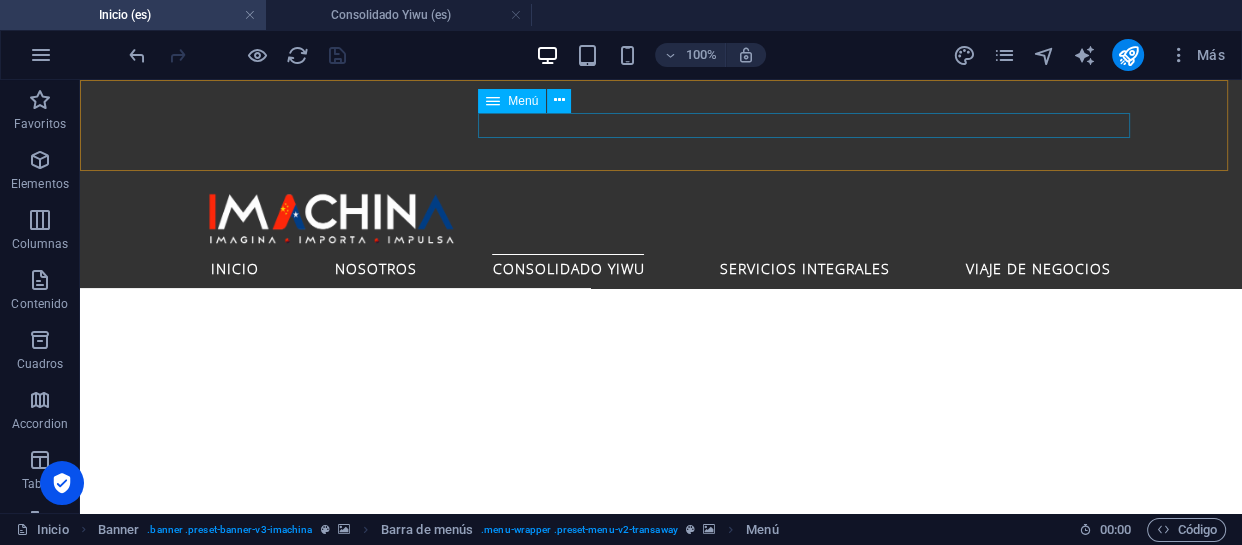 click on "Inicio Nosotros Consolidado Yiwu Servicios Integrales Viaje de Negocios" at bounding box center [661, 267] 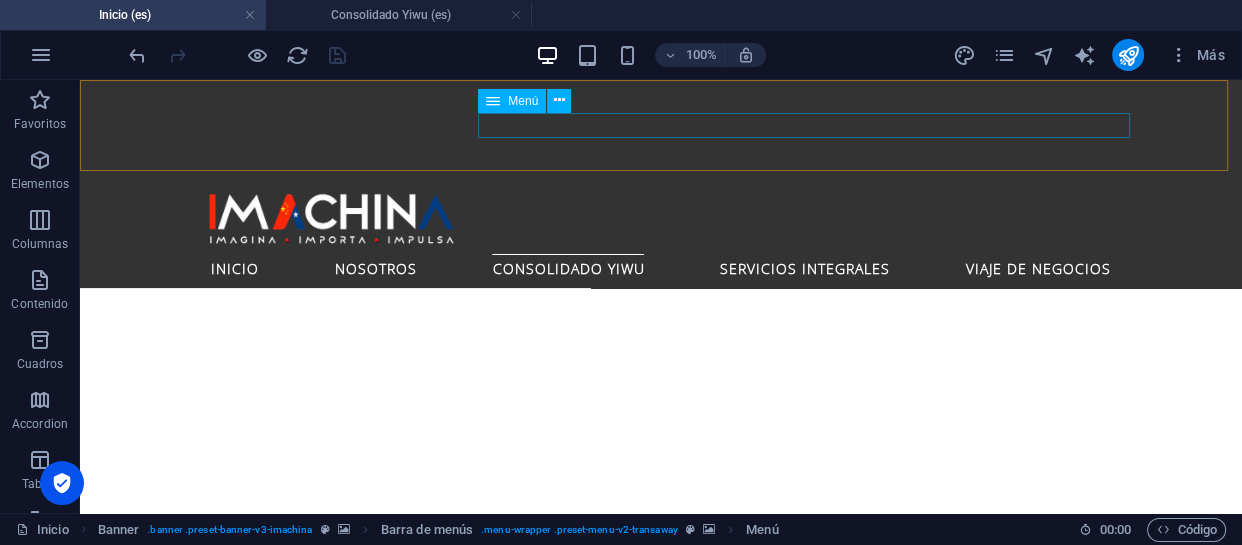 click on "Inicio Nosotros Consolidado Yiwu Servicios Integrales Viaje de Negocios" at bounding box center (661, 267) 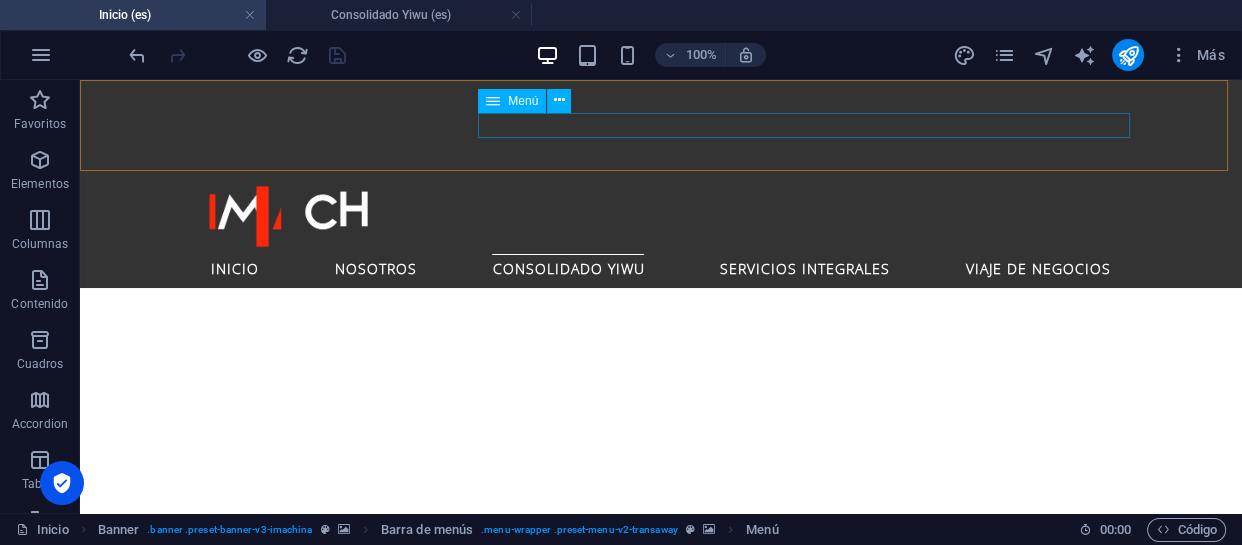 select 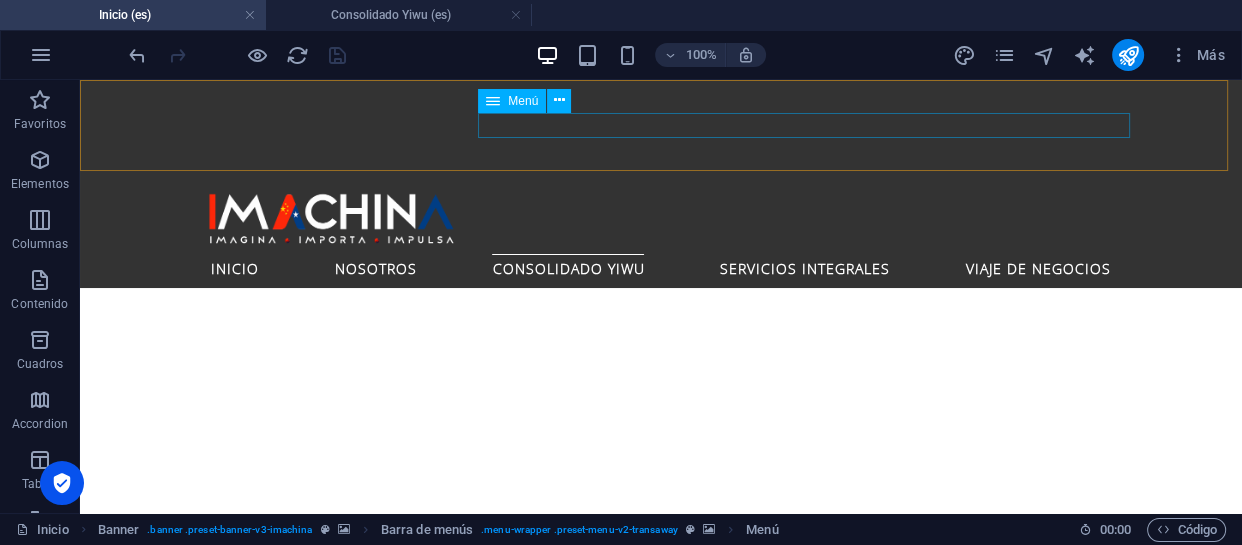 select 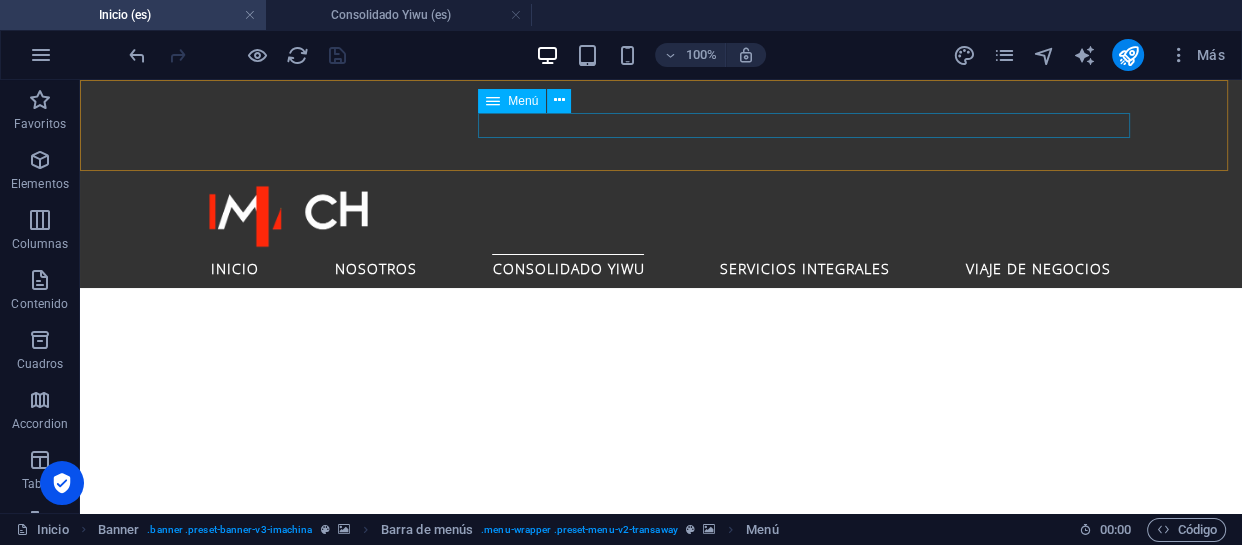 select 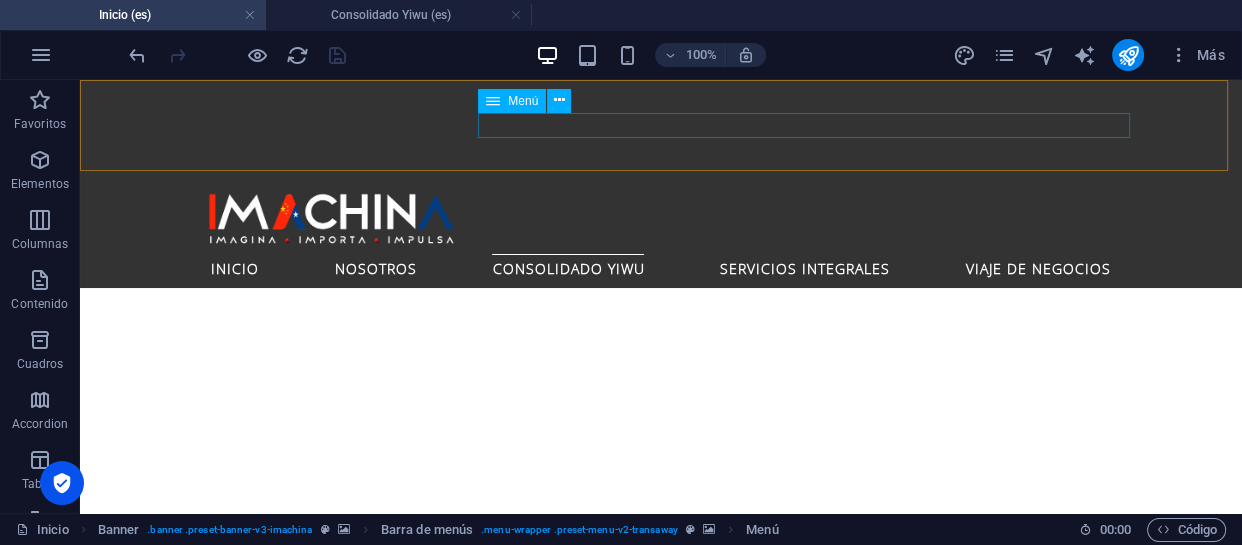 select 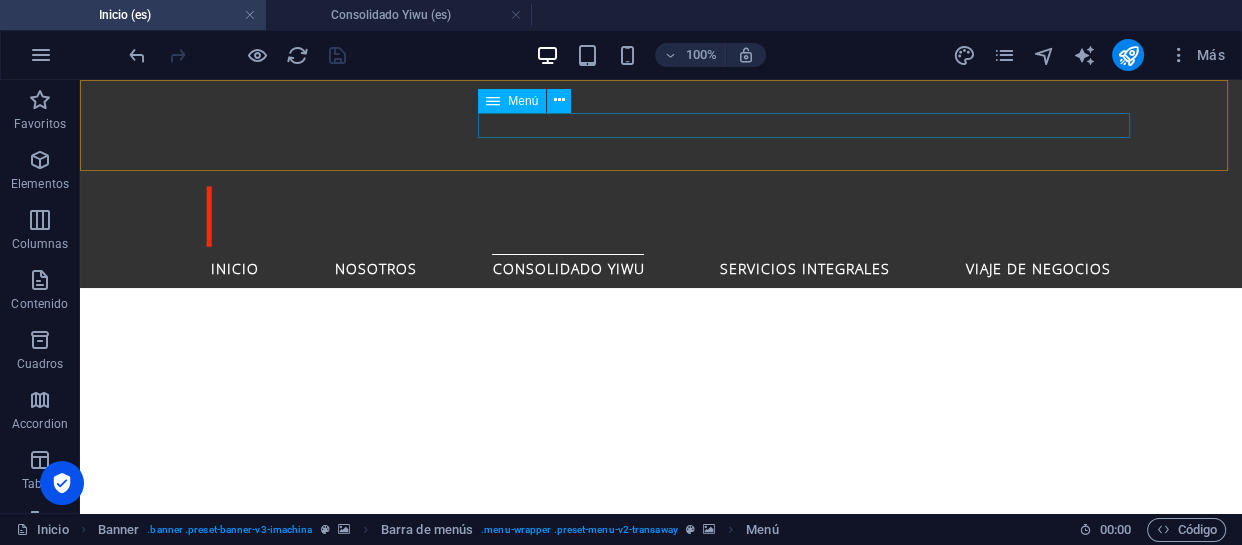 select 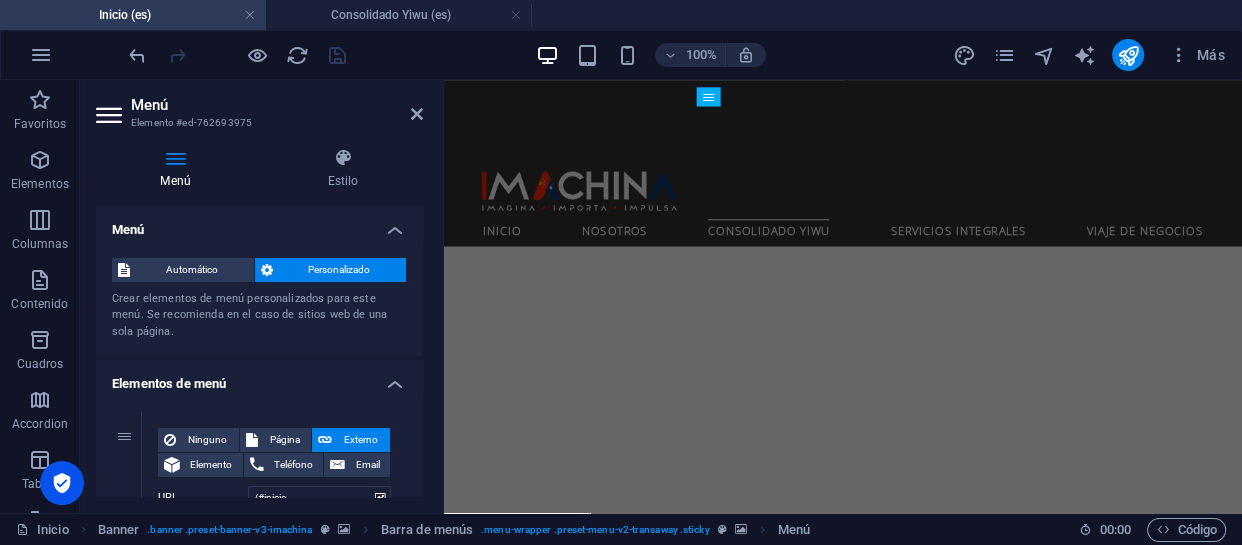 scroll, scrollTop: 1150, scrollLeft: 0, axis: vertical 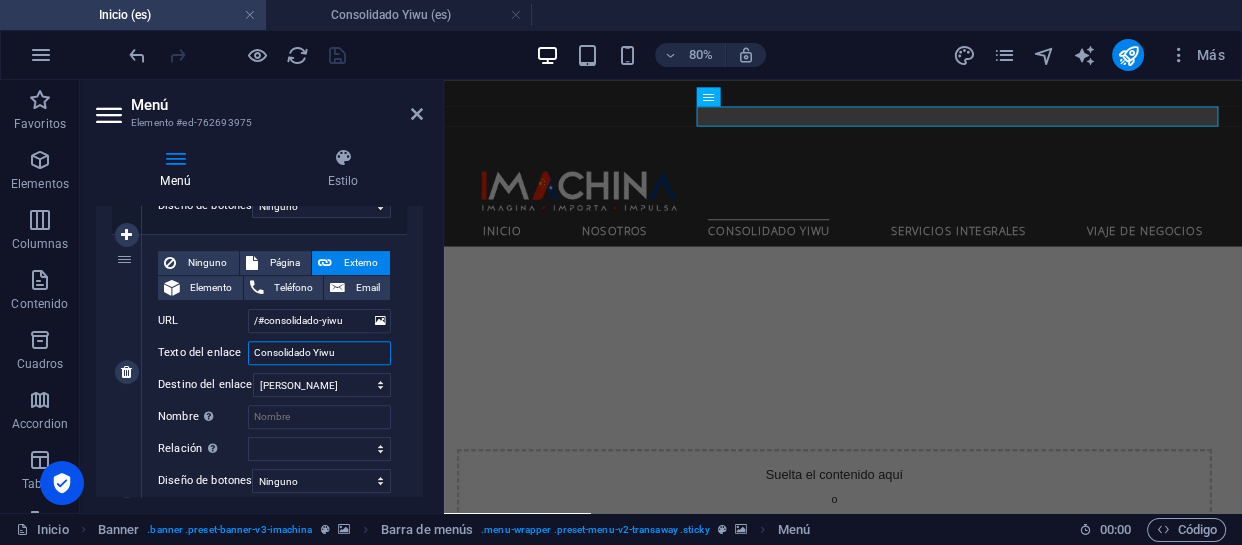click on "Consolidado Yiwu" at bounding box center (319, 353) 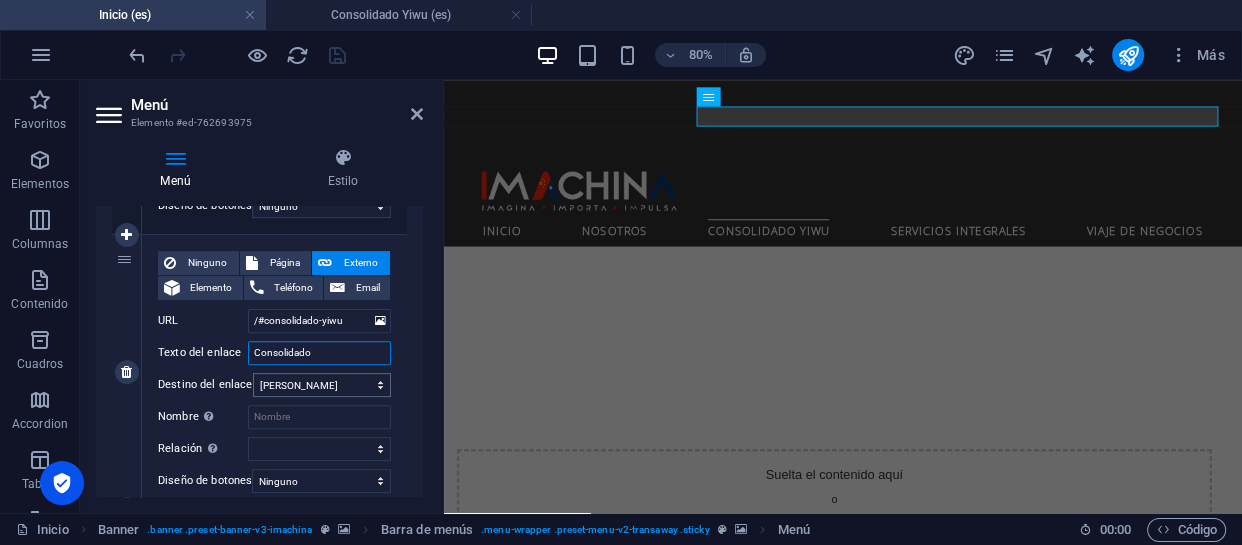 type on "Consolidado" 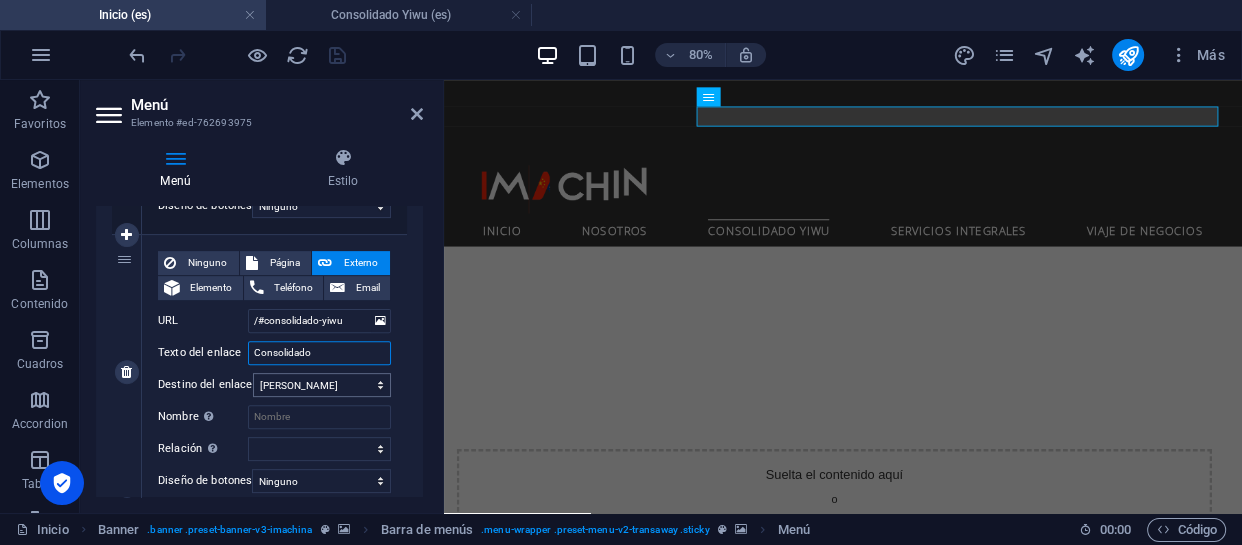 select 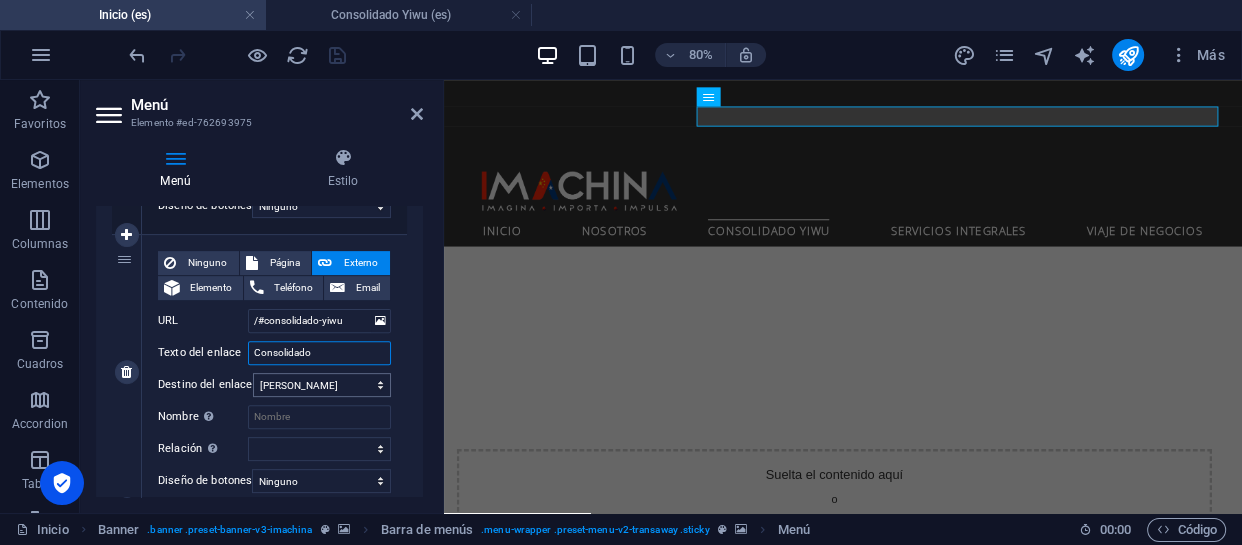 select 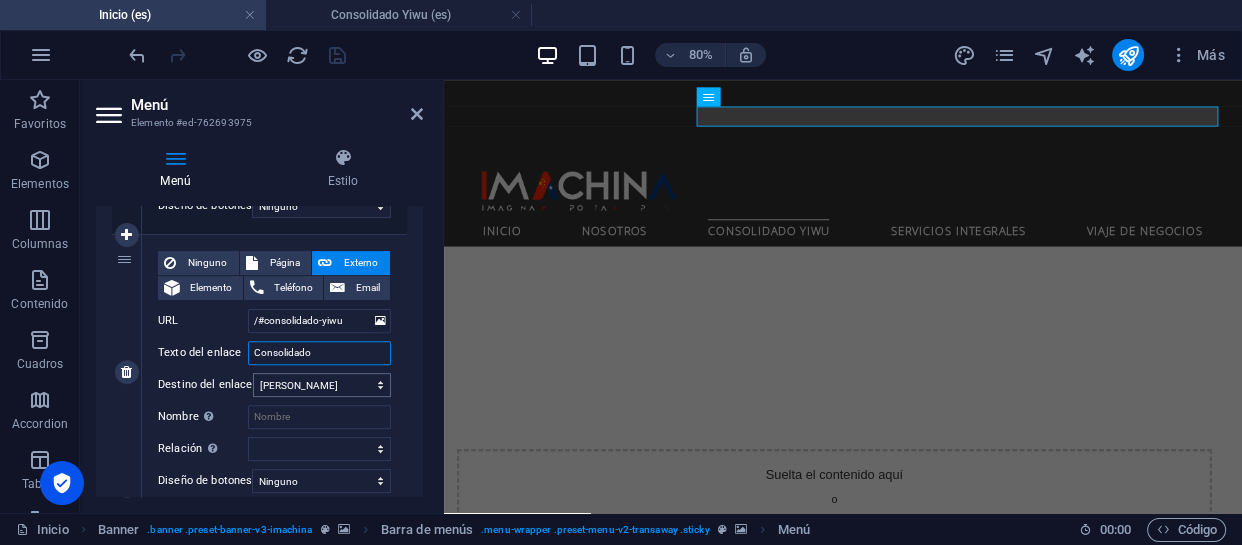 select 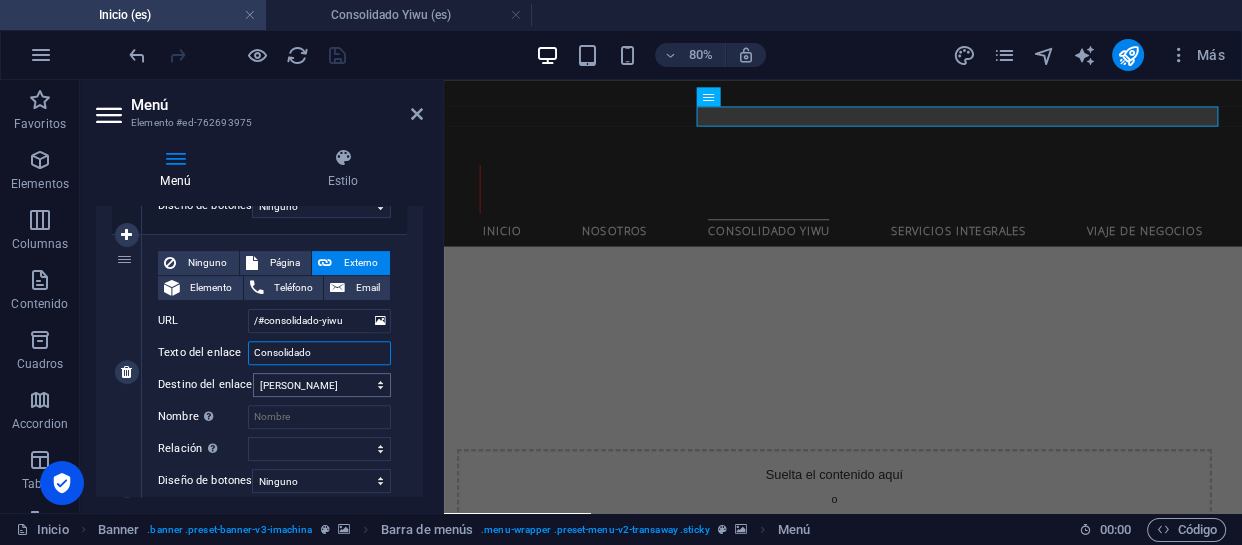 select 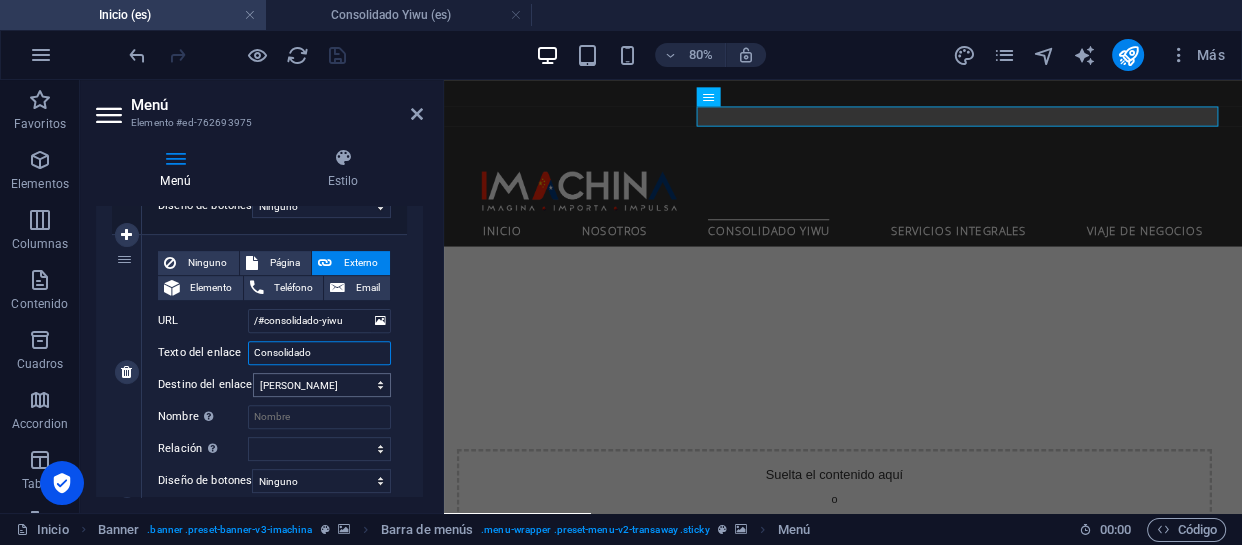 select 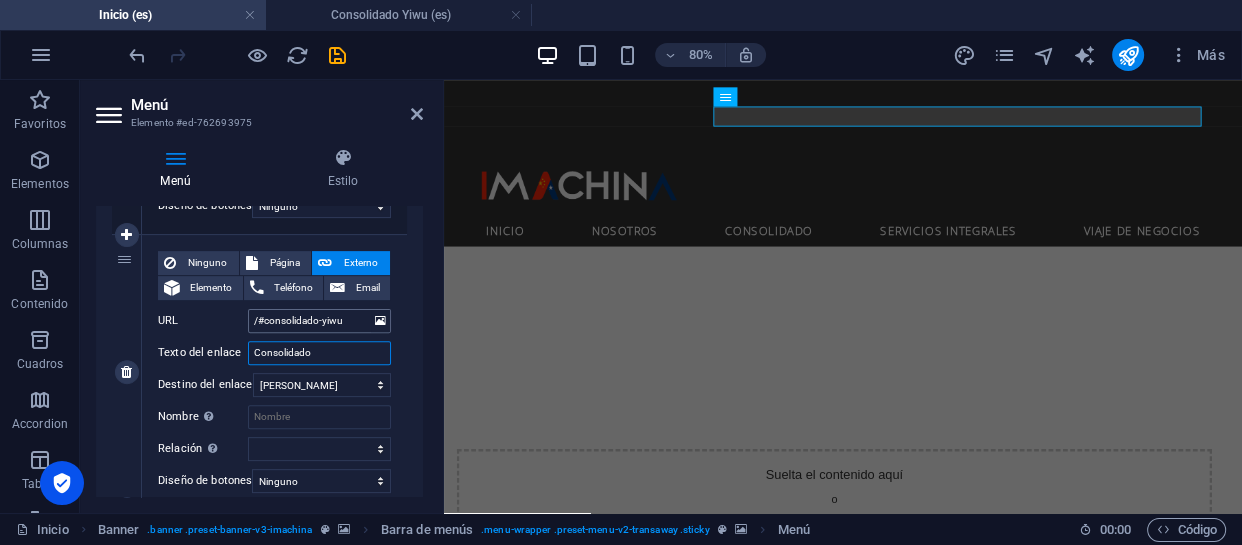 type on "Consolidado" 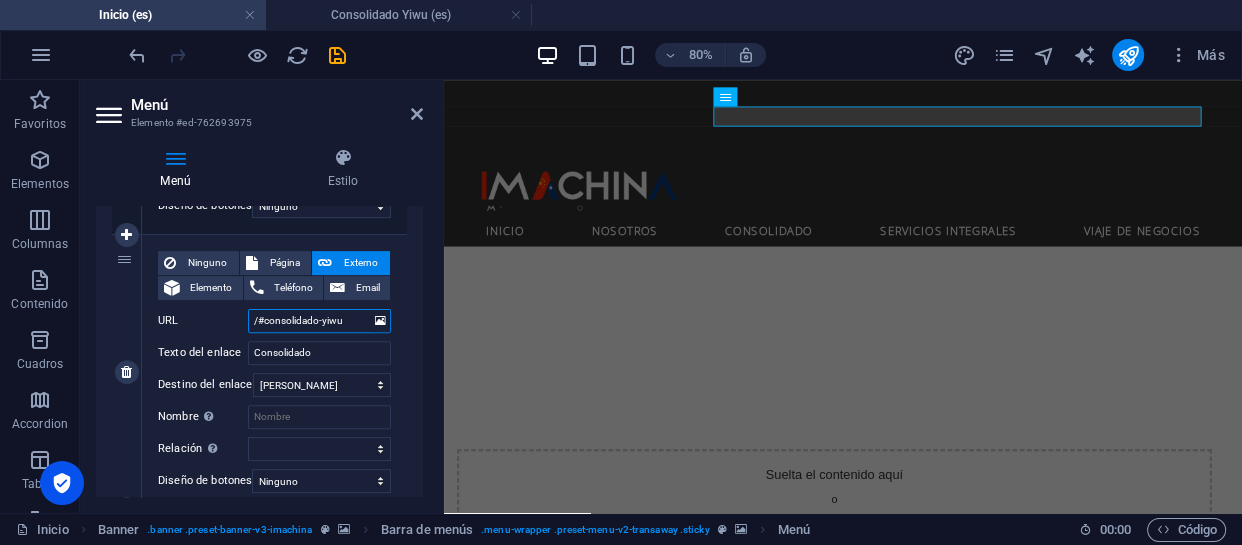 click on "/#consolidado-yiwu" at bounding box center [319, 321] 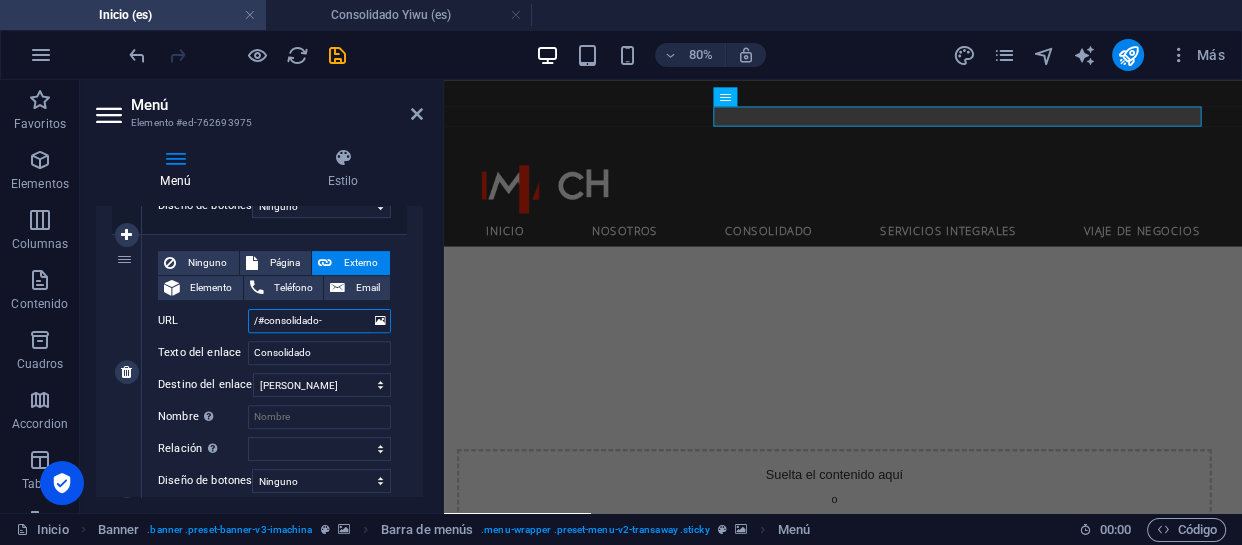 type on "/#consolidado" 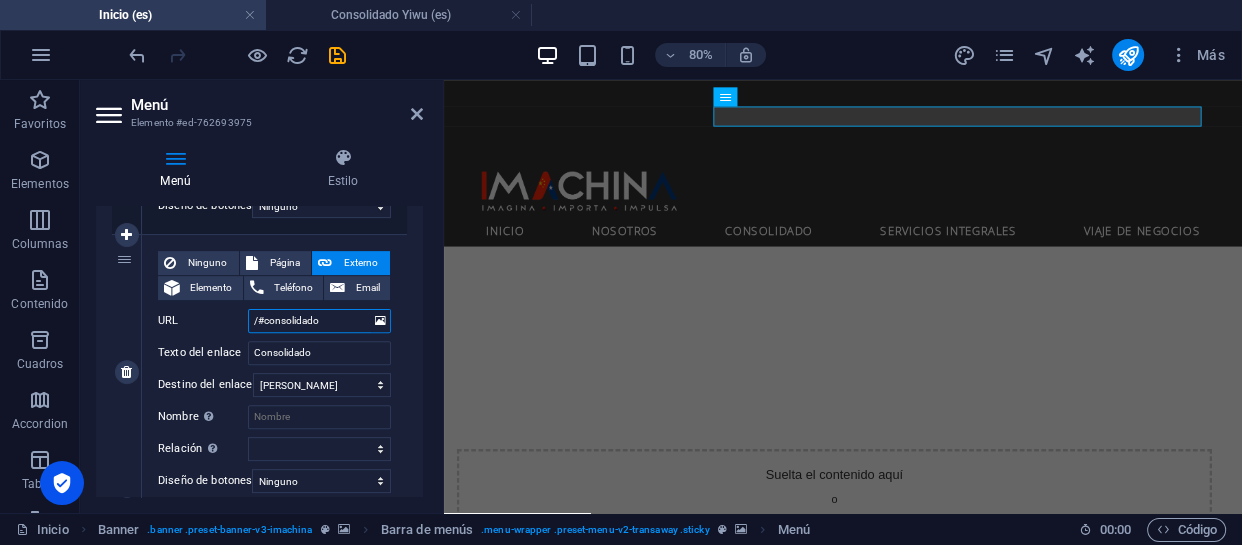 select 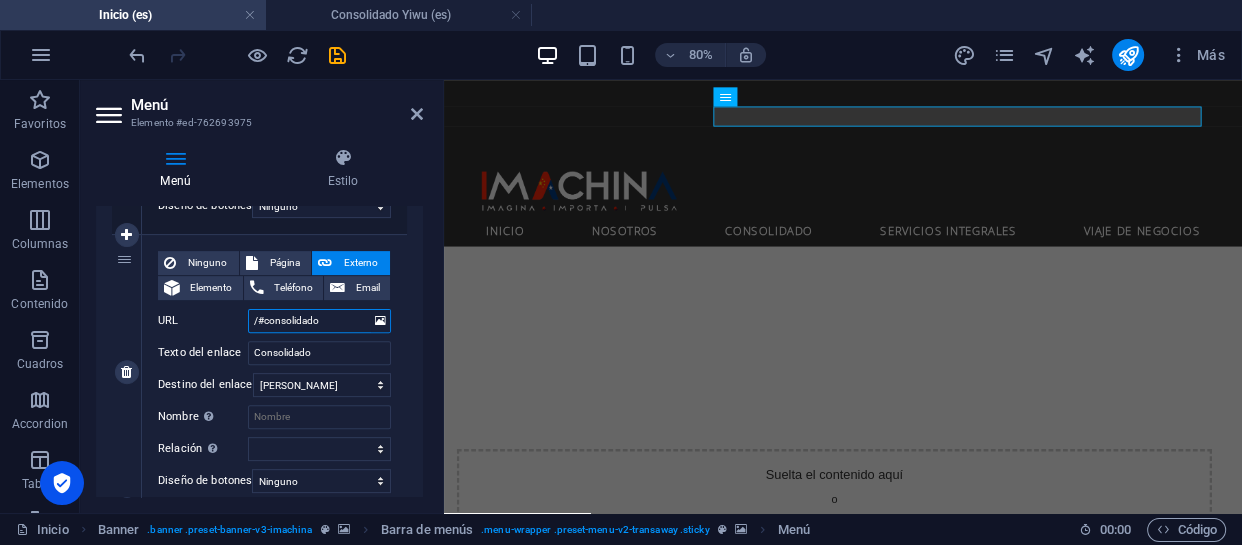 select 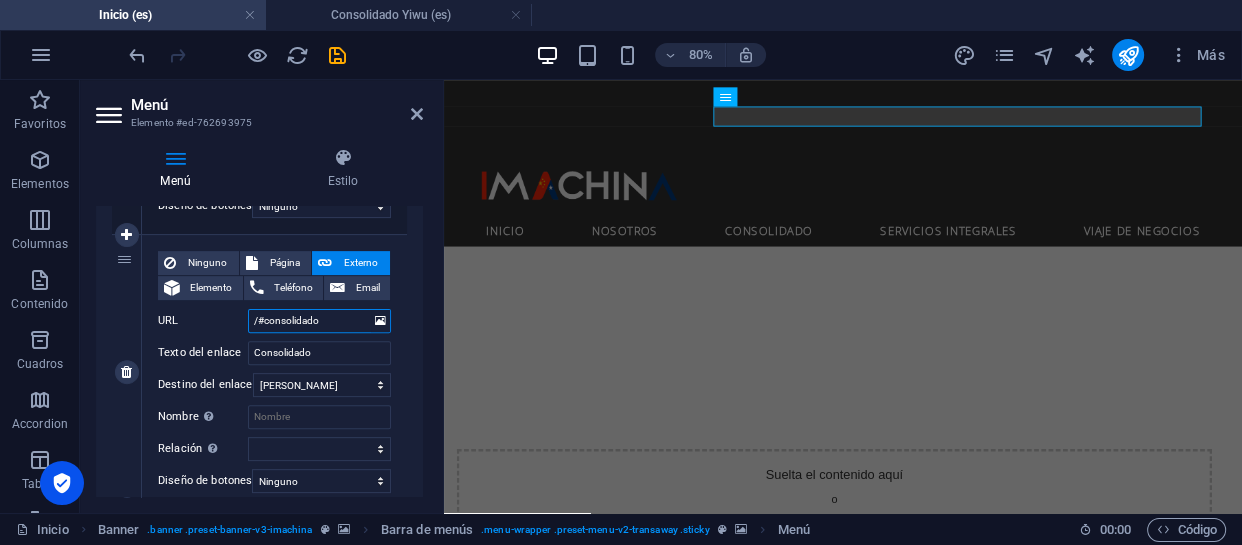 select 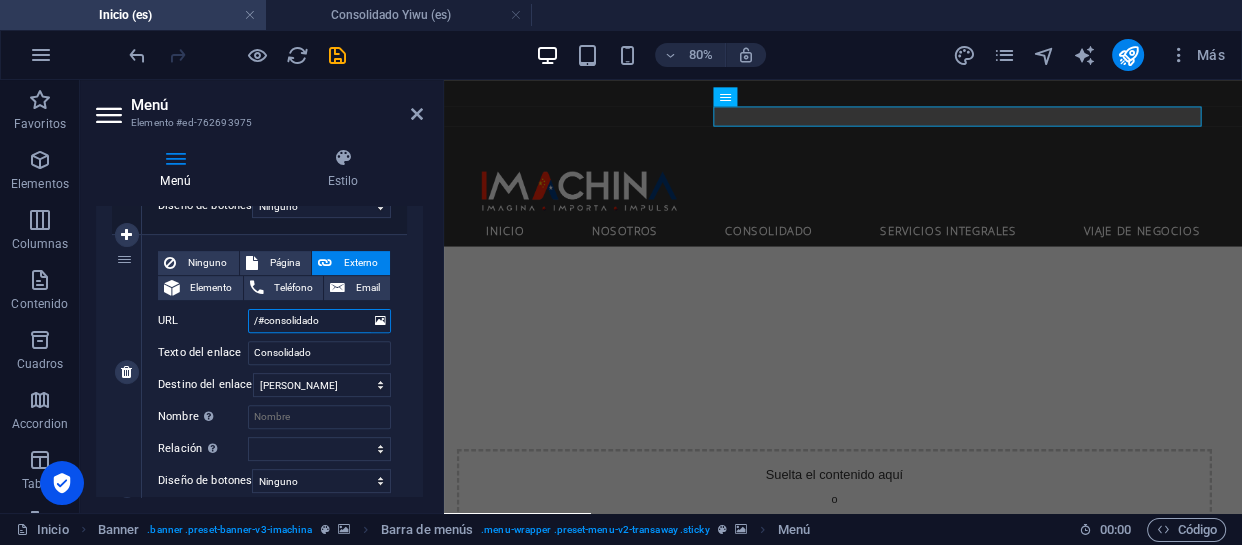 select 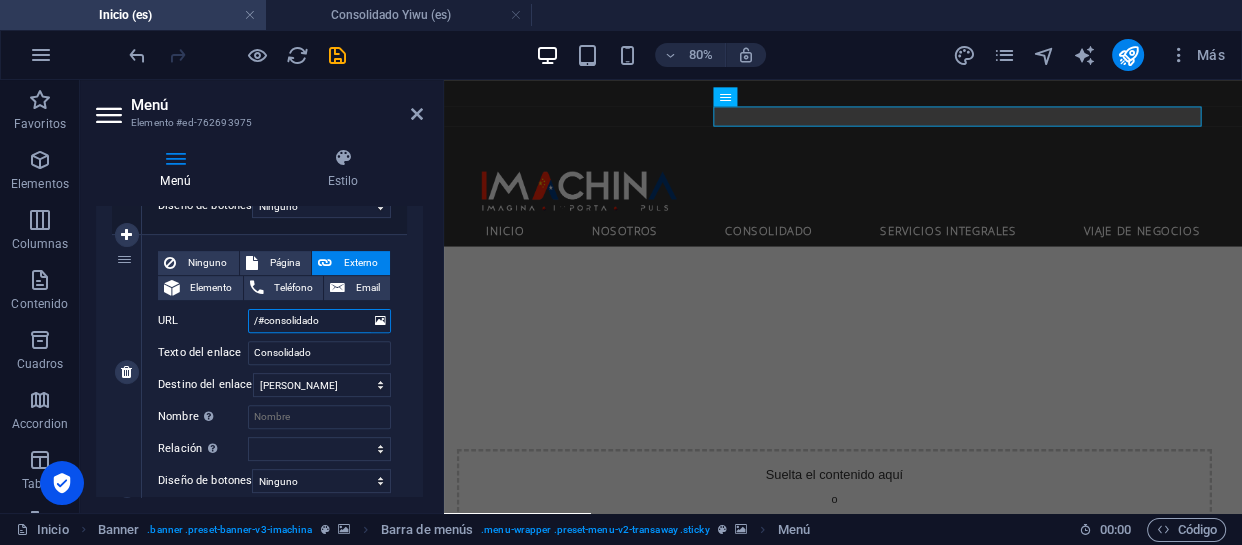 type on "/#consolidado-" 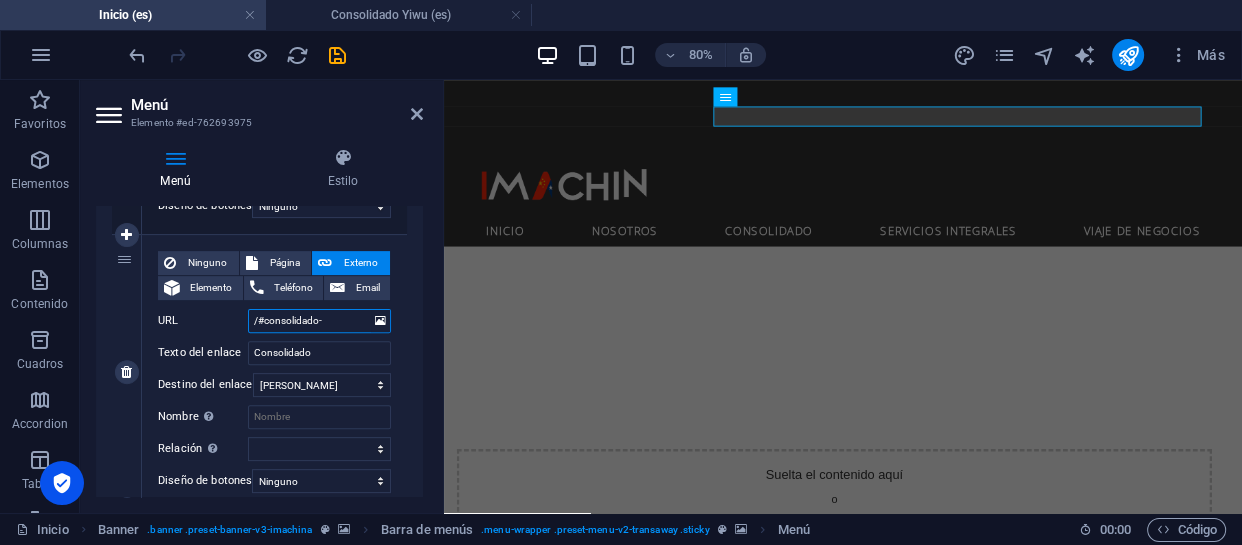 select 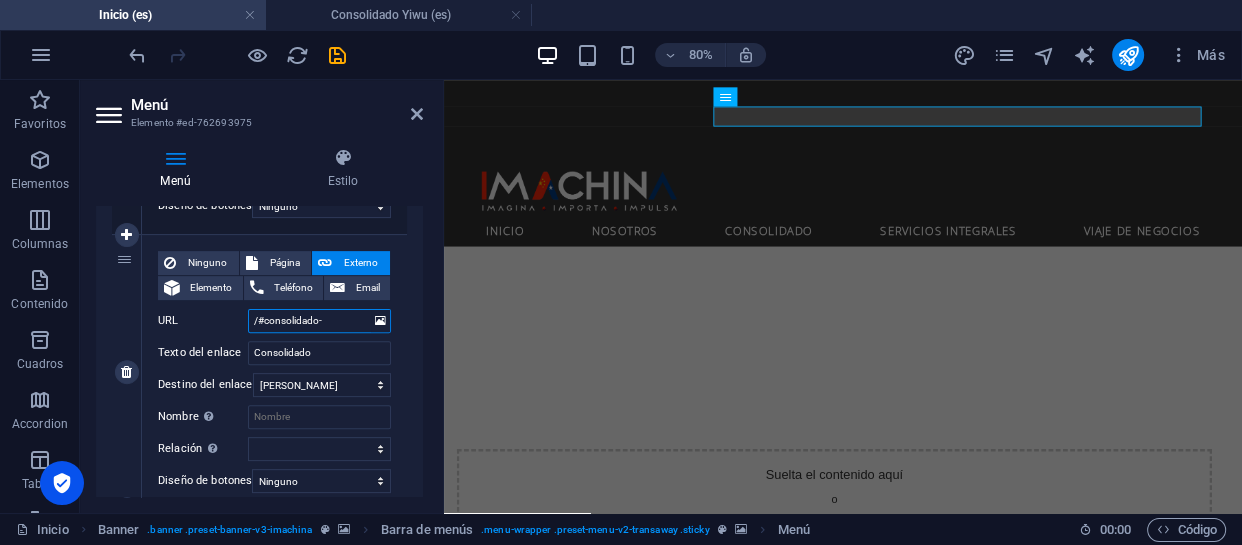 select 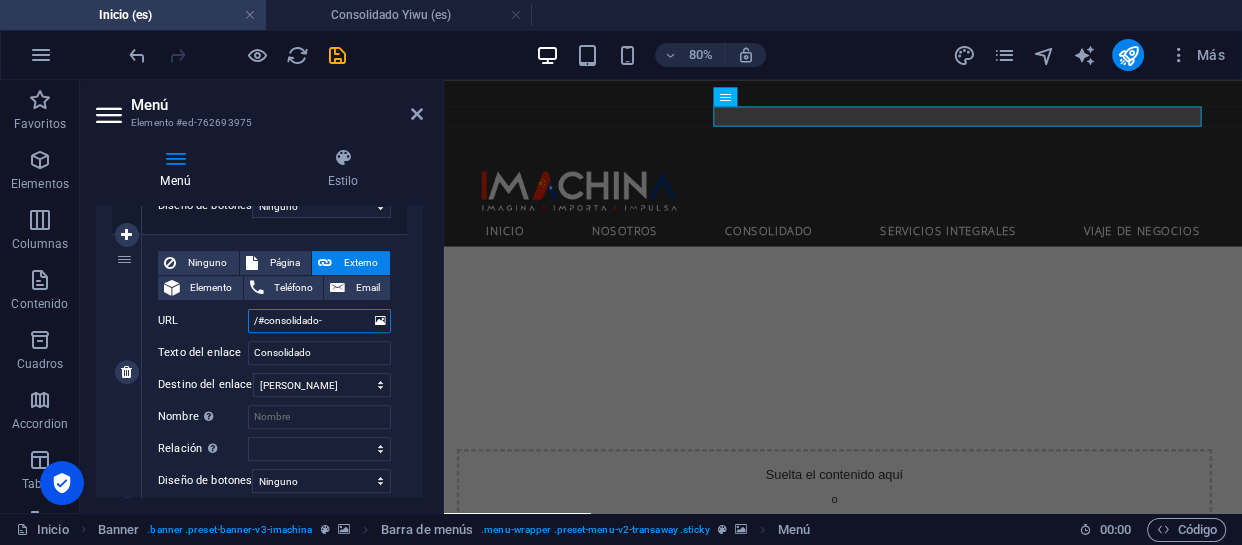 select 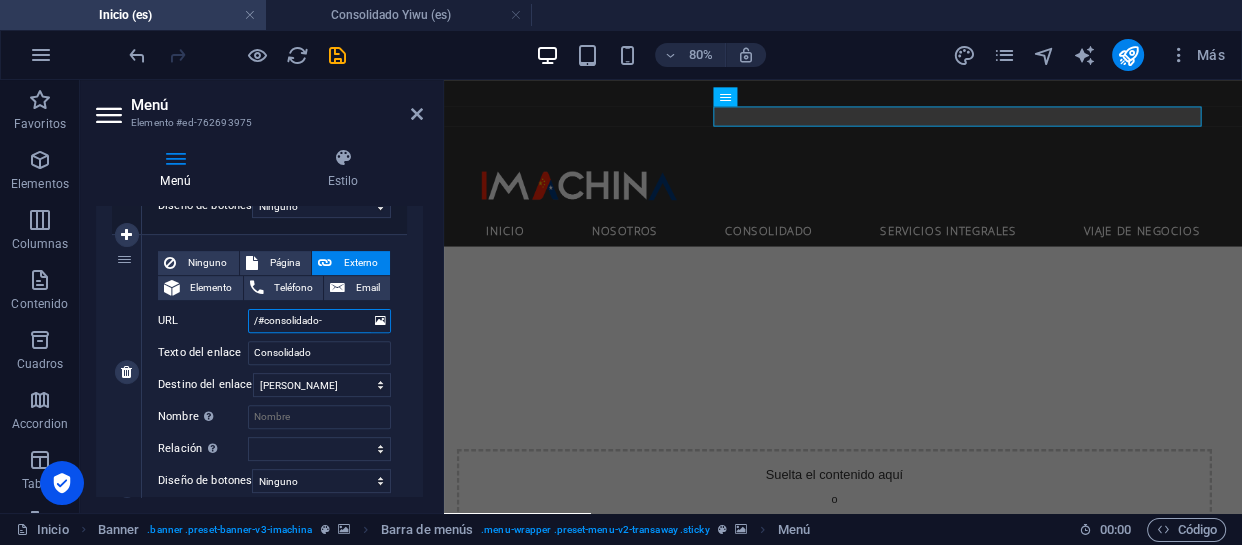 select 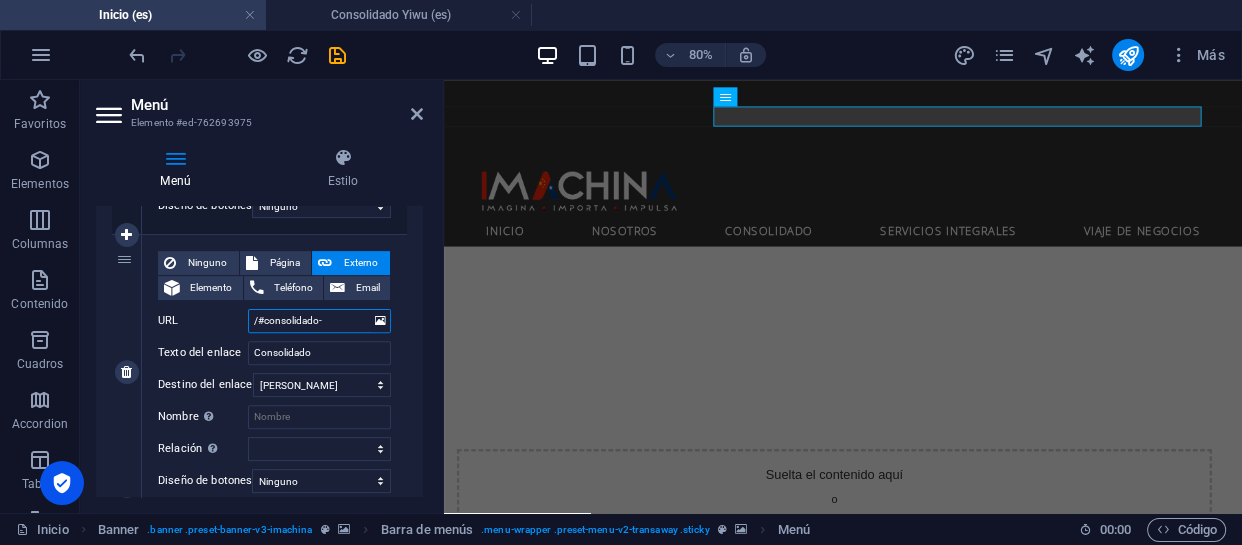 select 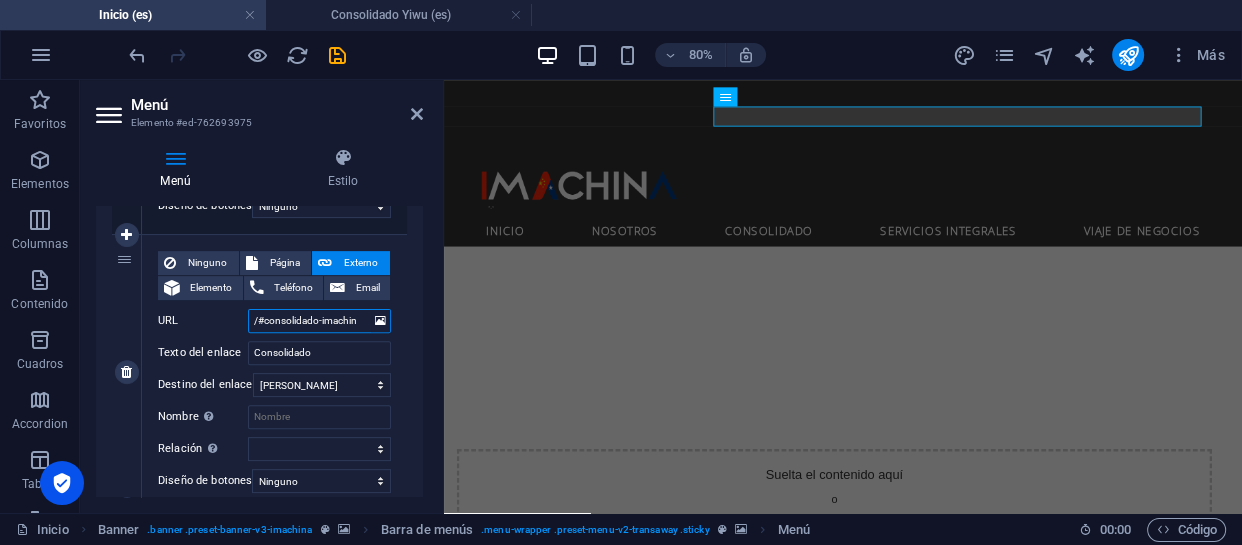 type on "/#consolidado-imachina" 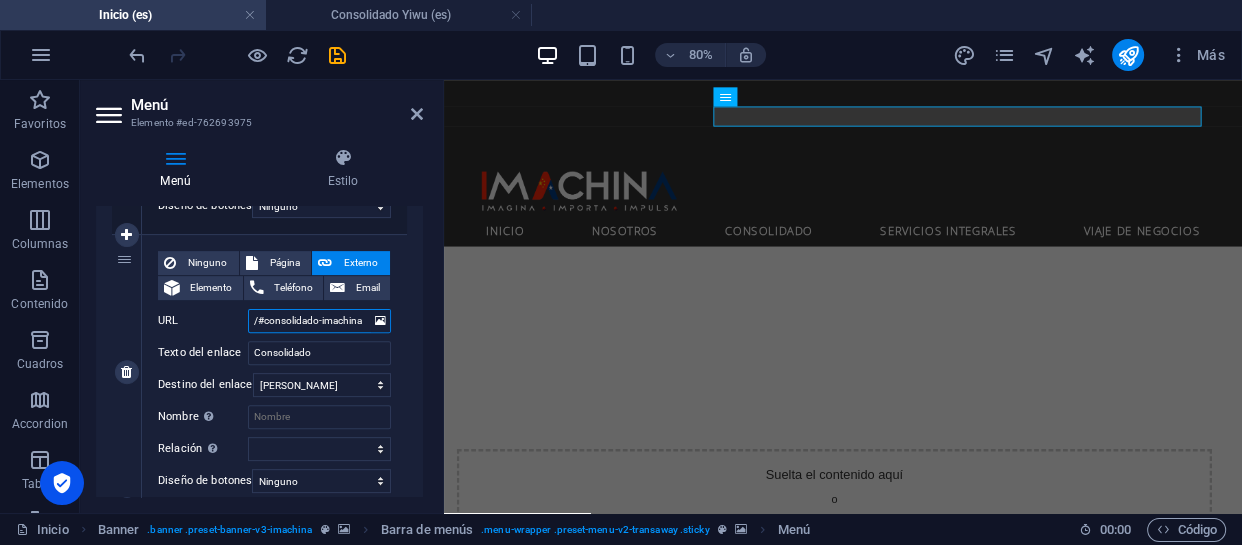 scroll, scrollTop: 0, scrollLeft: 0, axis: both 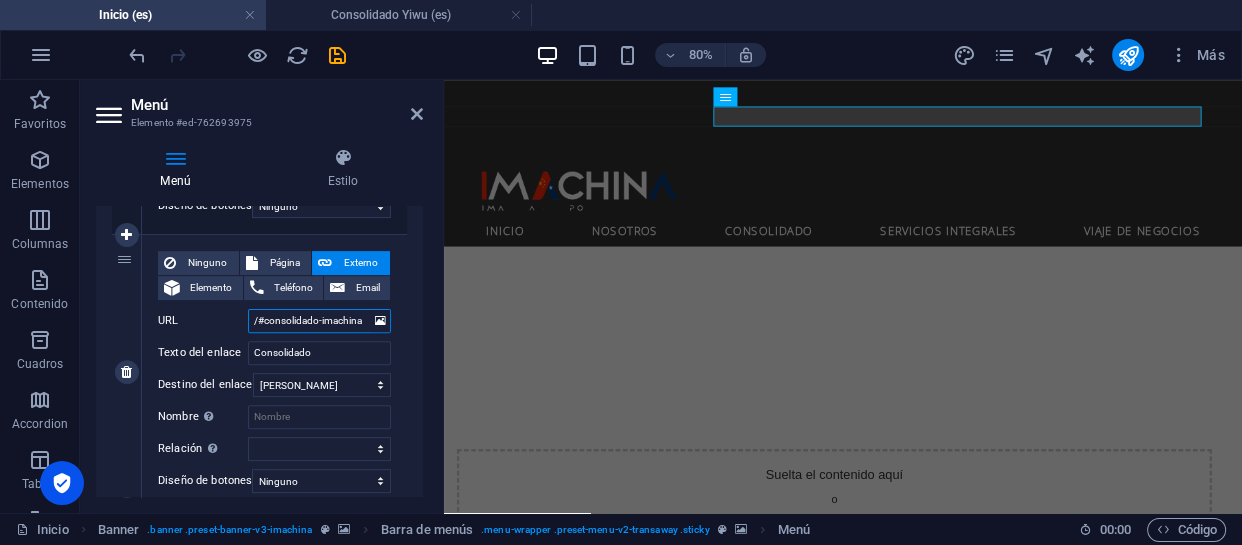 select 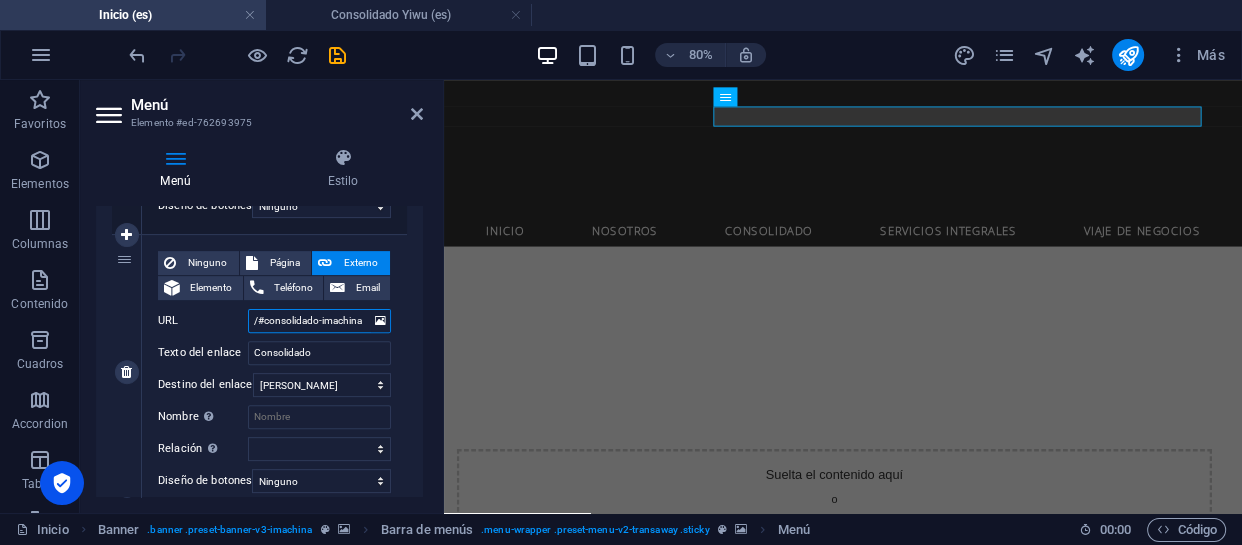 select 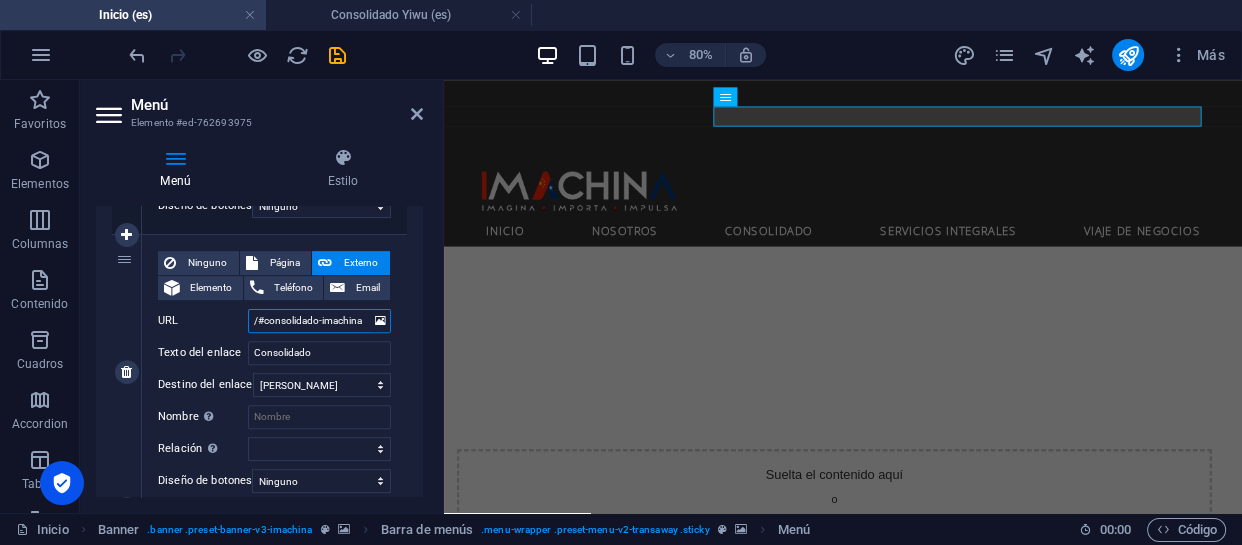 select 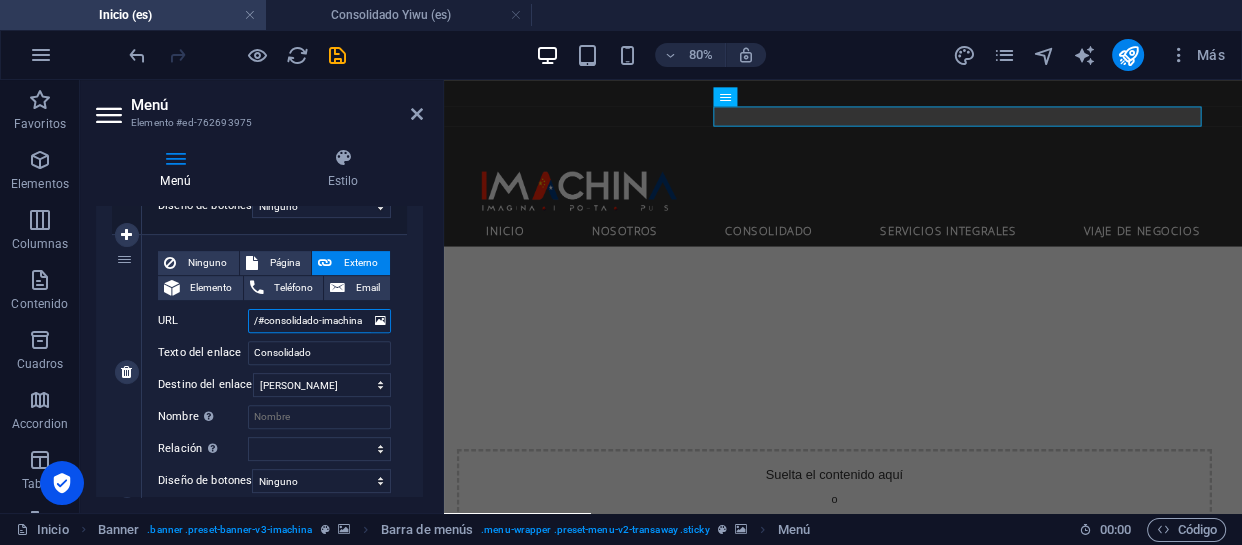select 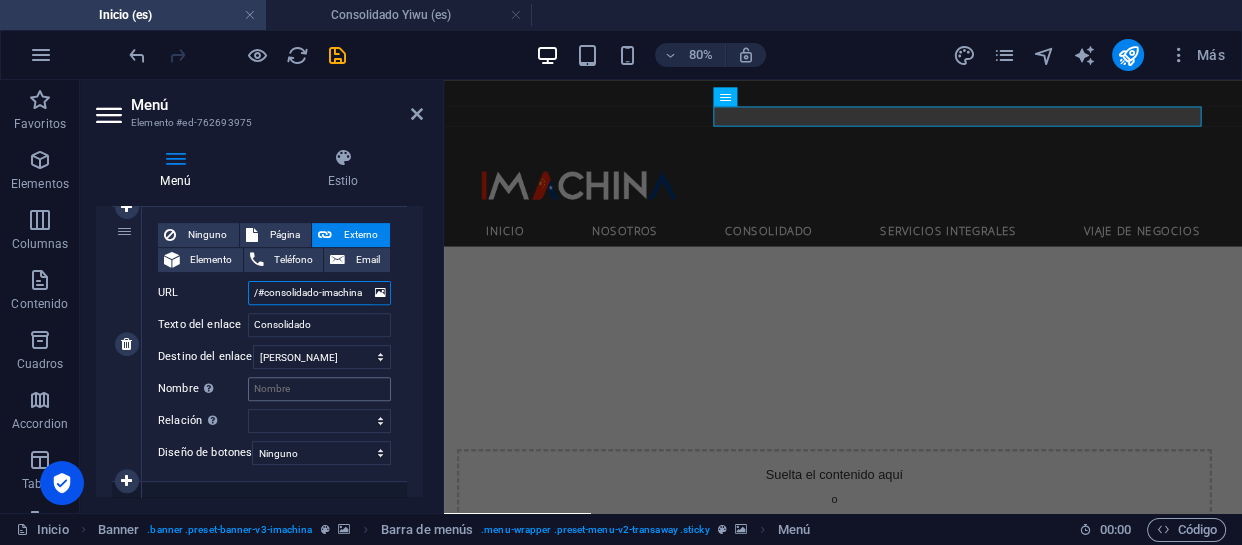 scroll, scrollTop: 727, scrollLeft: 0, axis: vertical 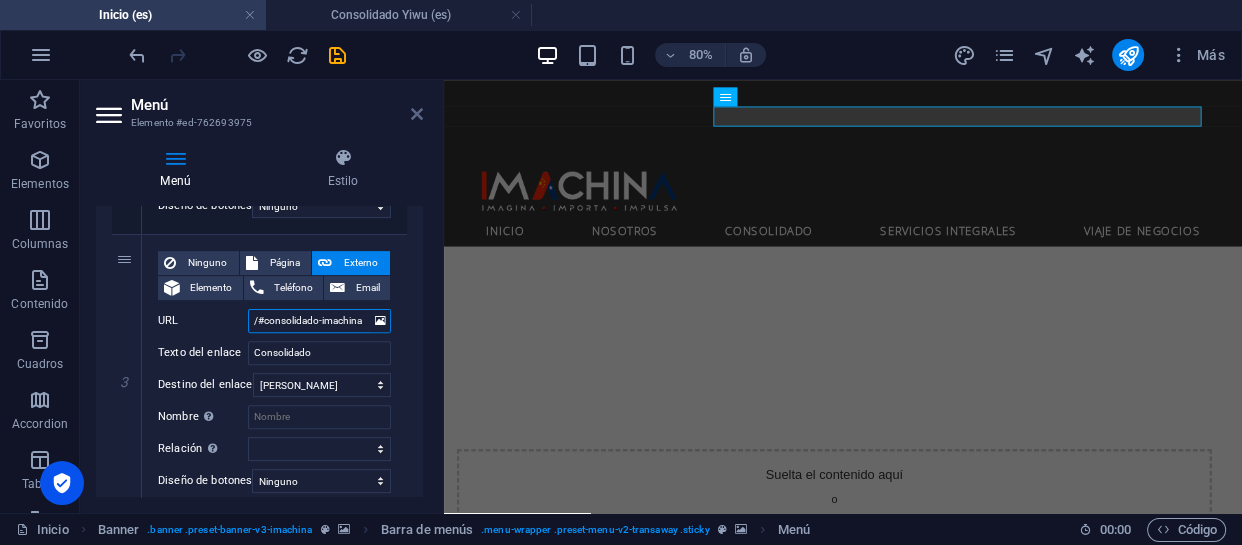 type on "/#consolidado-imachina" 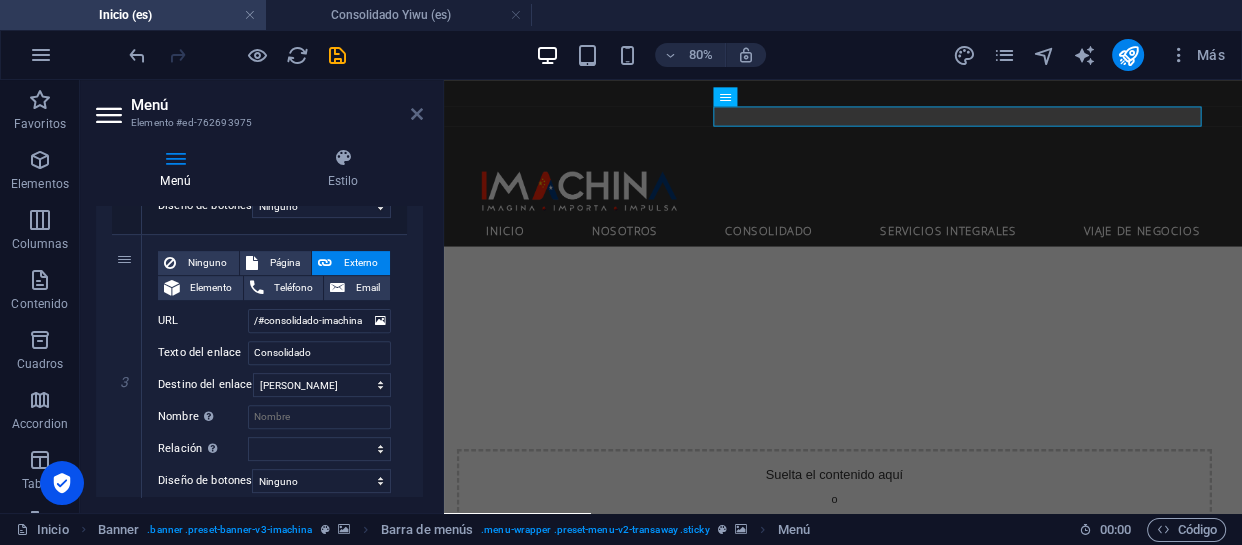 click at bounding box center (417, 114) 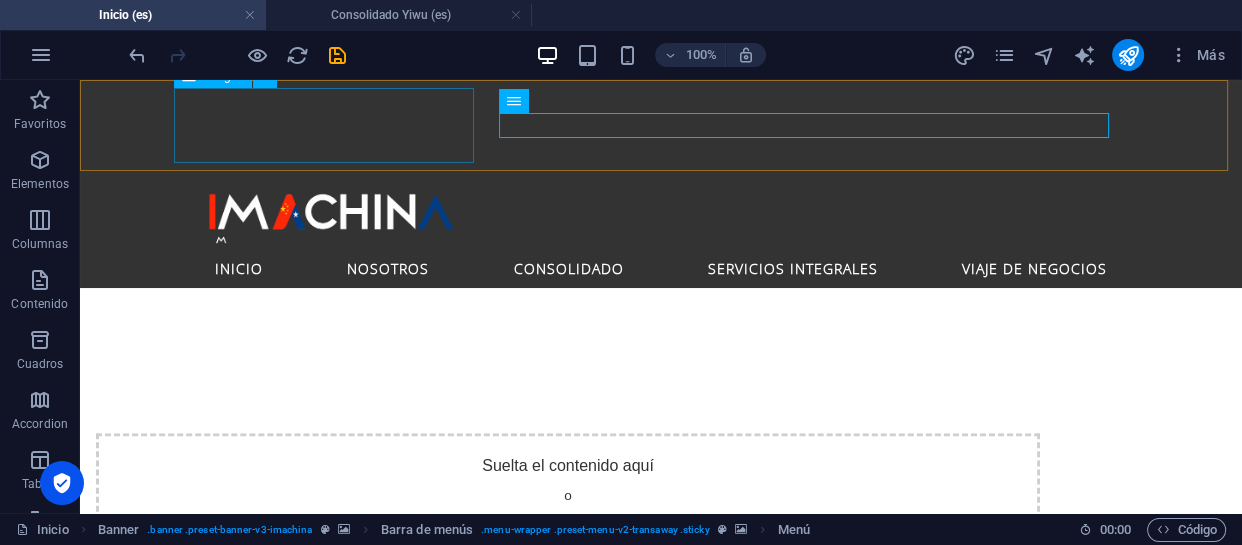 scroll, scrollTop: 1041, scrollLeft: 0, axis: vertical 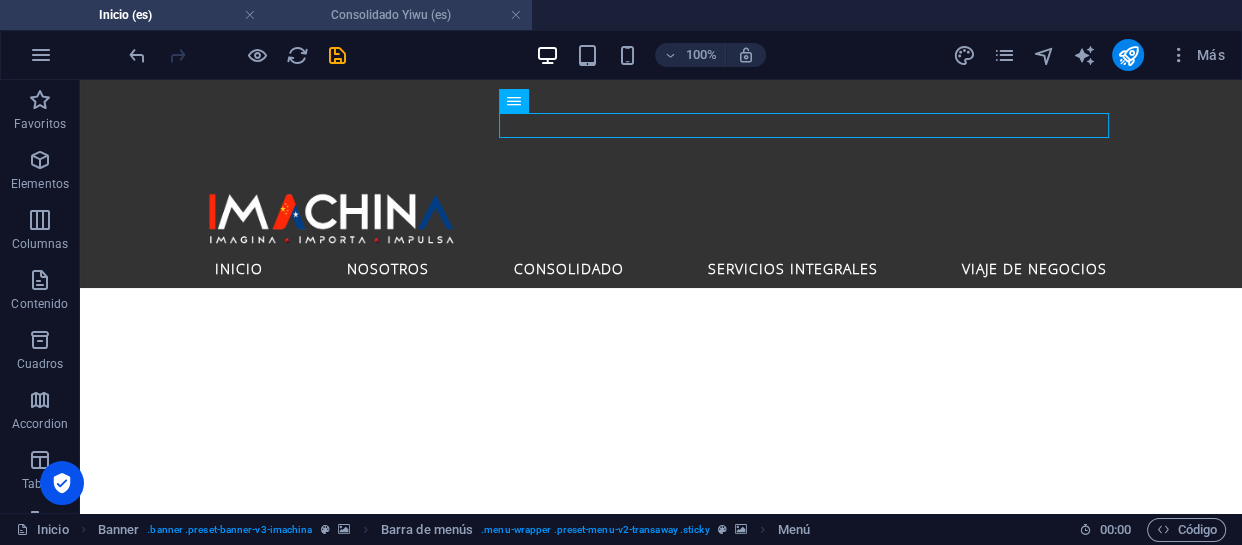 click on "Consolidado Yiwu (es)" at bounding box center (399, 15) 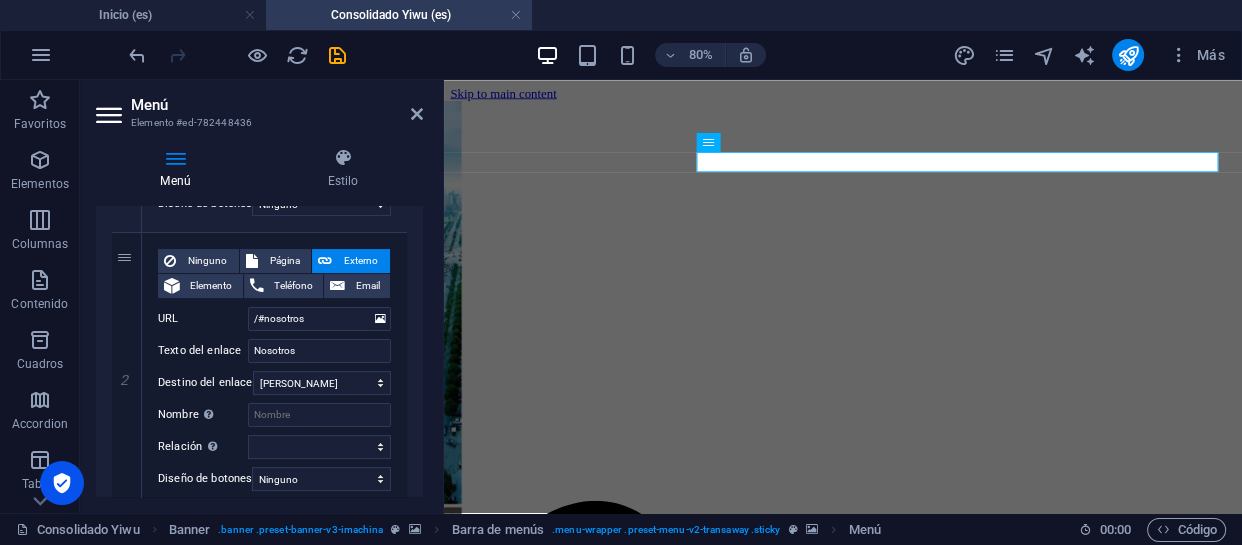 scroll, scrollTop: 0, scrollLeft: 0, axis: both 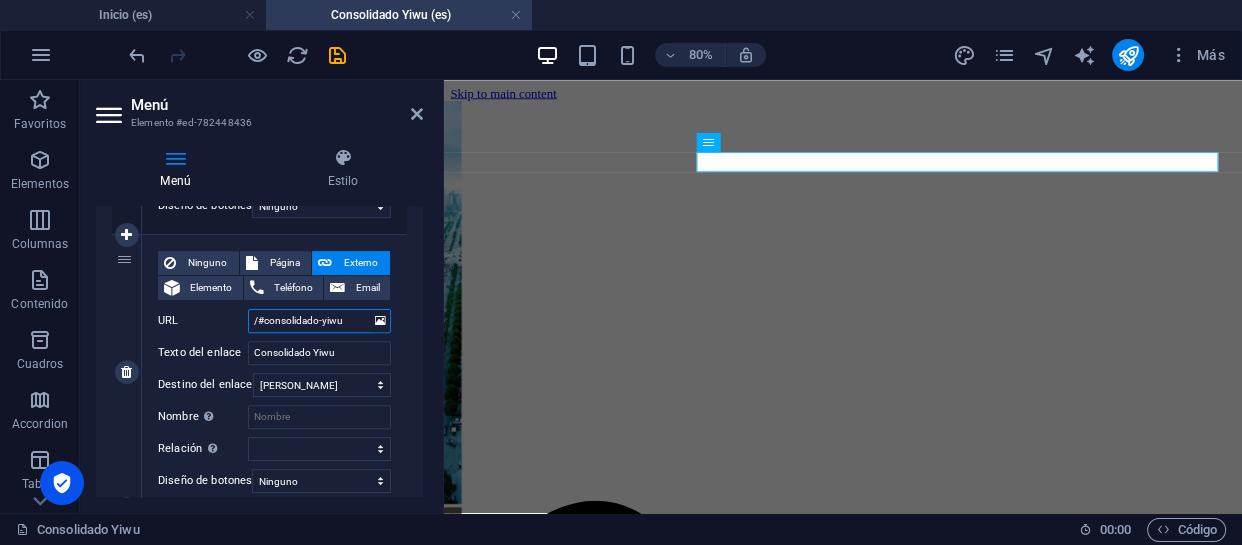 click on "/#consolidado-yiwu" at bounding box center (319, 321) 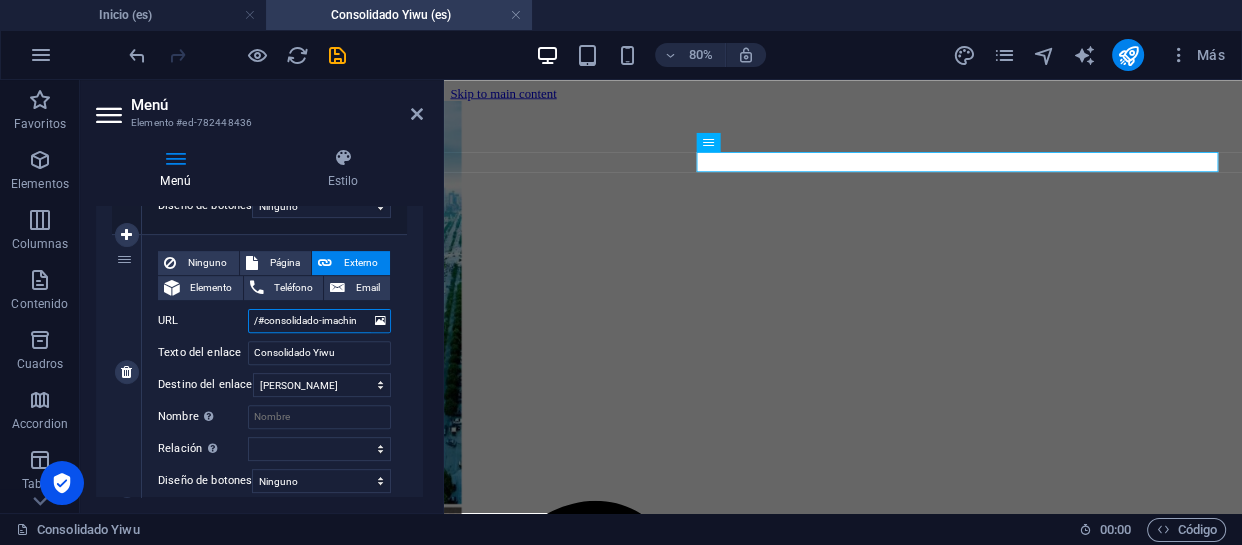 type on "/#consolidado-imachina" 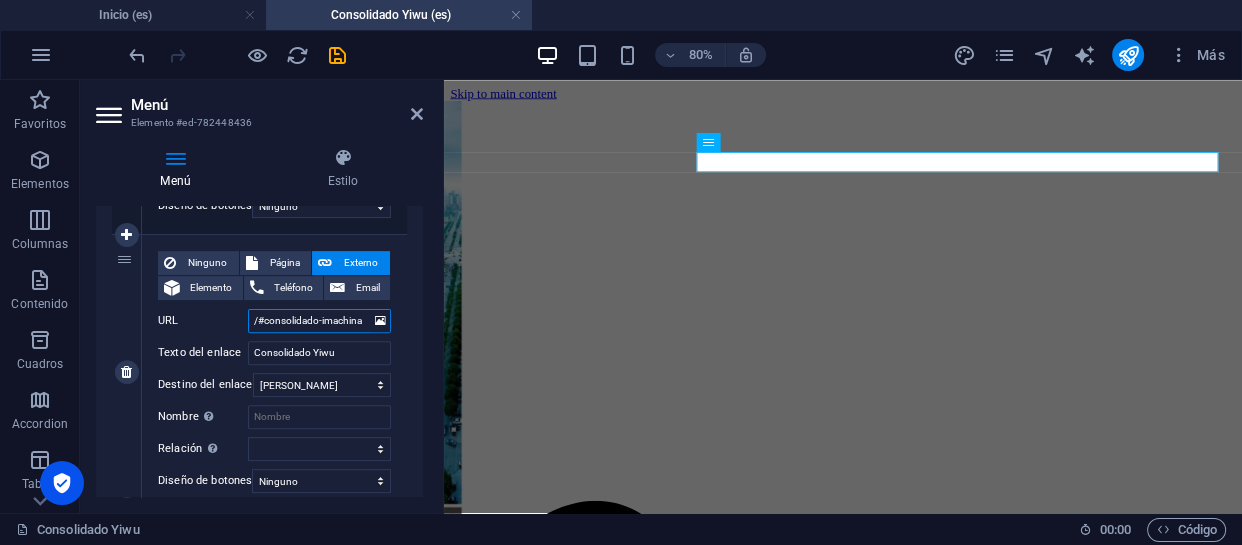 scroll, scrollTop: 0, scrollLeft: 0, axis: both 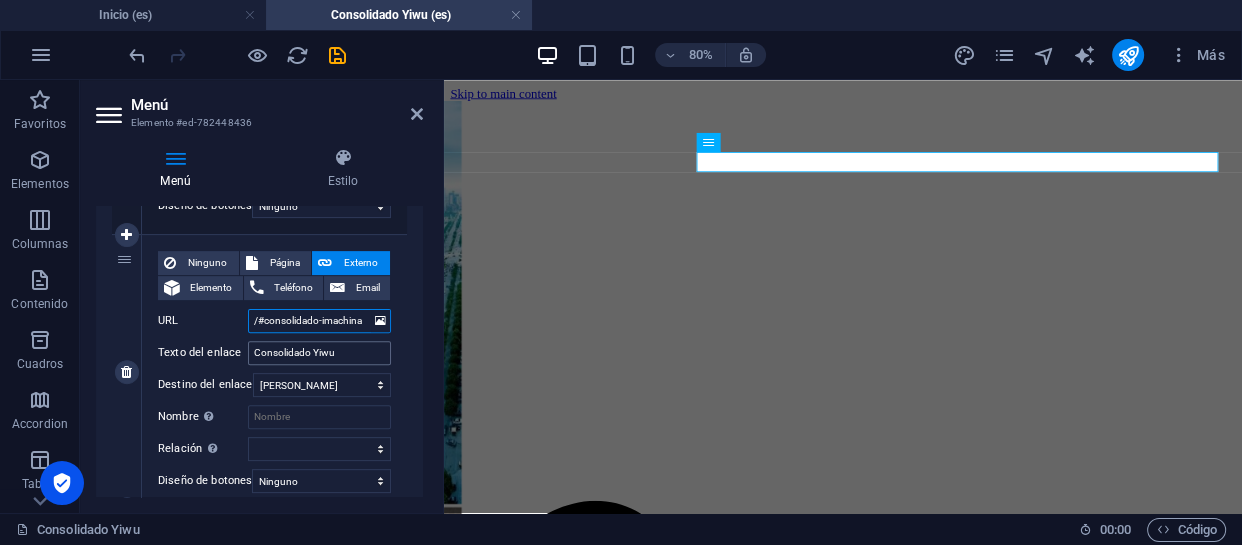 type on "/#consolidado-imachina" 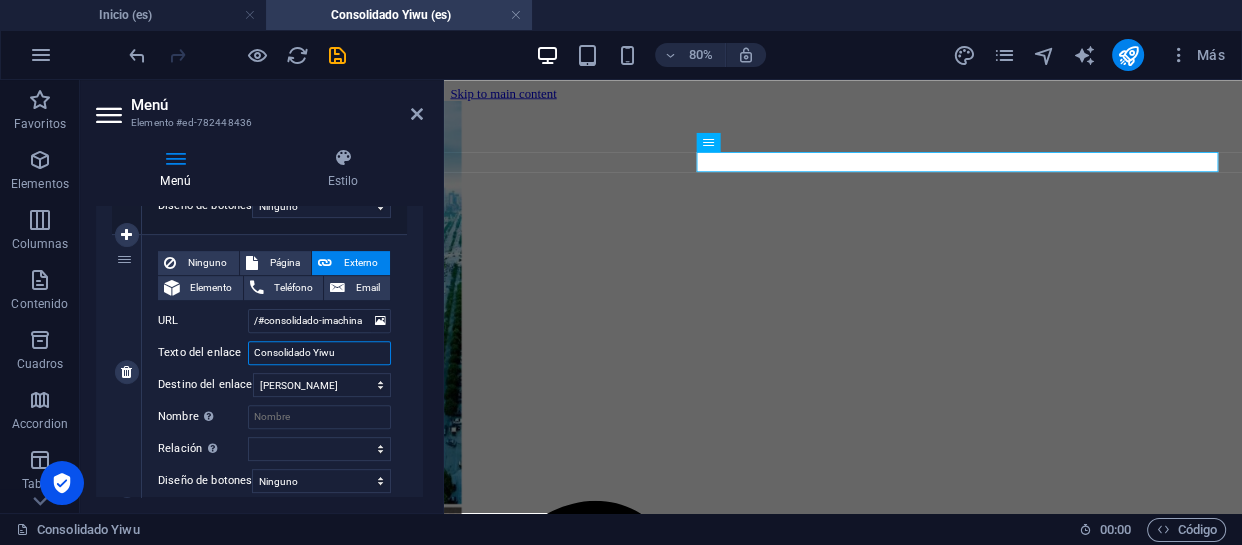 click on "Consolidado Yiwu" at bounding box center (319, 353) 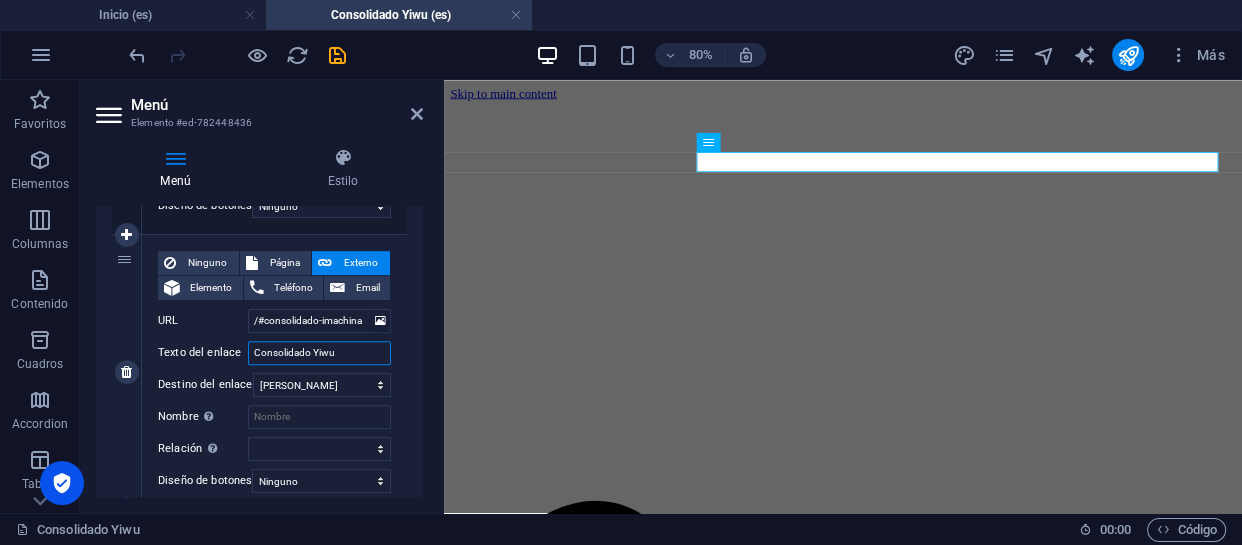 scroll, scrollTop: 0, scrollLeft: 0, axis: both 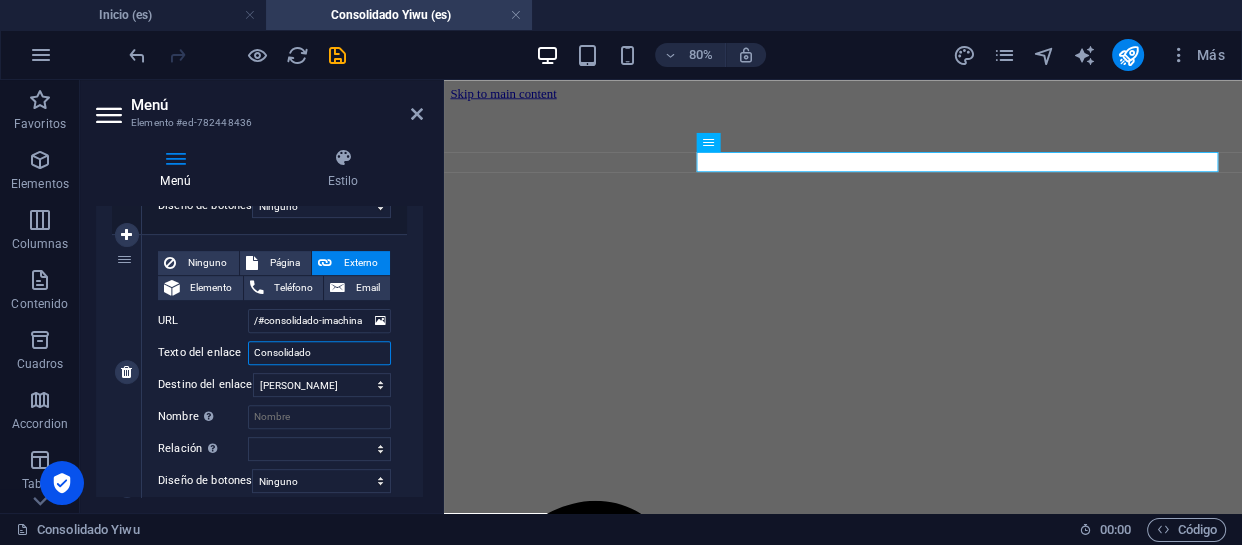 type on "Consolidado" 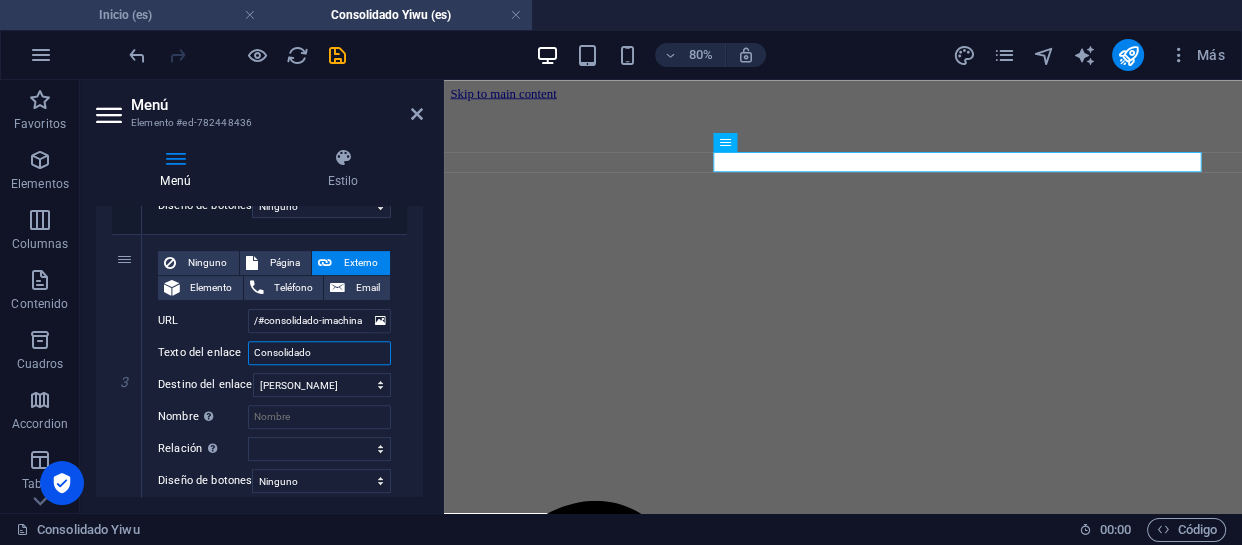 type on "Consolidado" 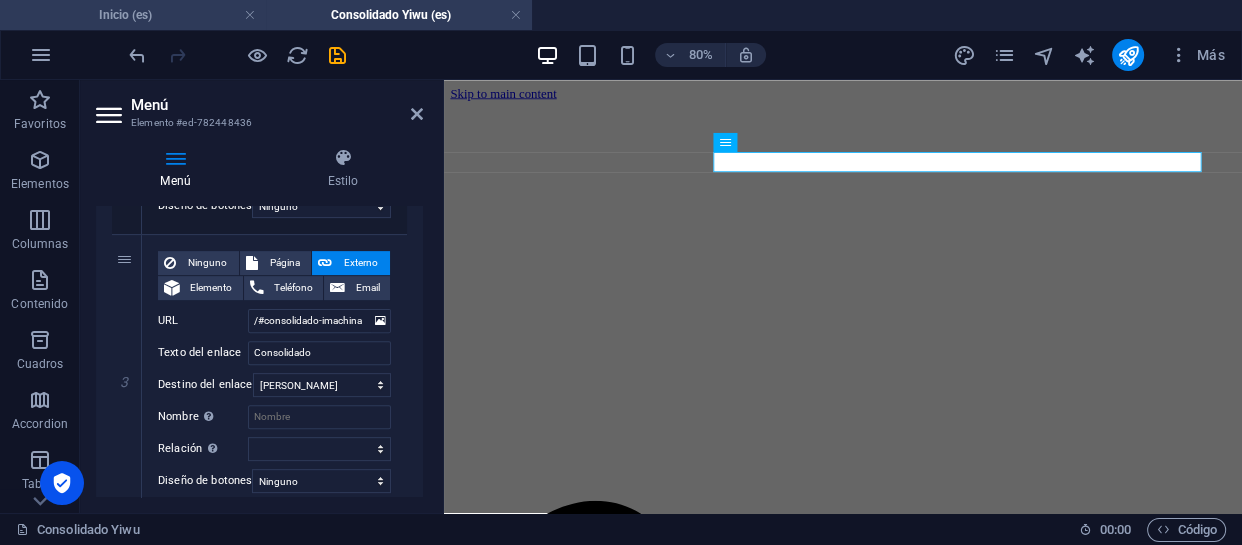 click on "Inicio (es)" at bounding box center [133, 15] 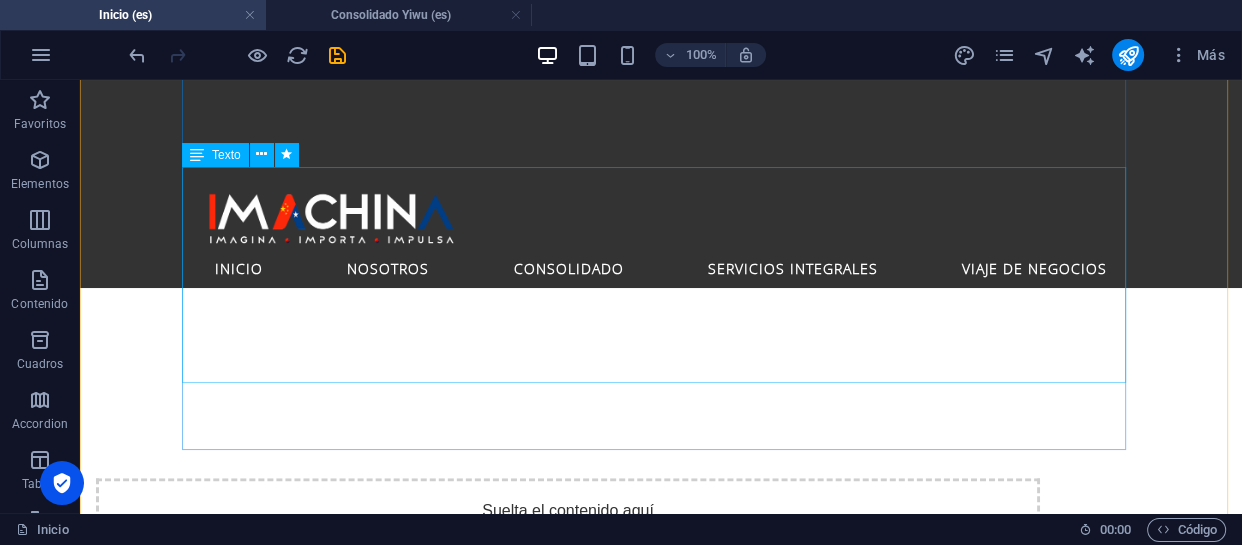 scroll, scrollTop: 1223, scrollLeft: 0, axis: vertical 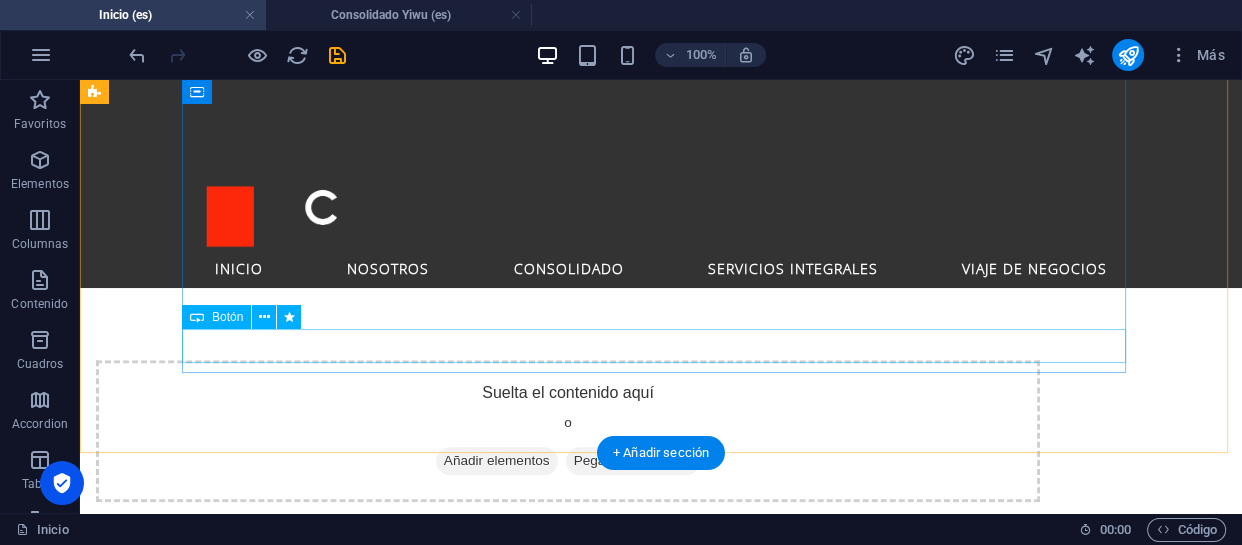 click on "Ver Más" at bounding box center (568, 1918) 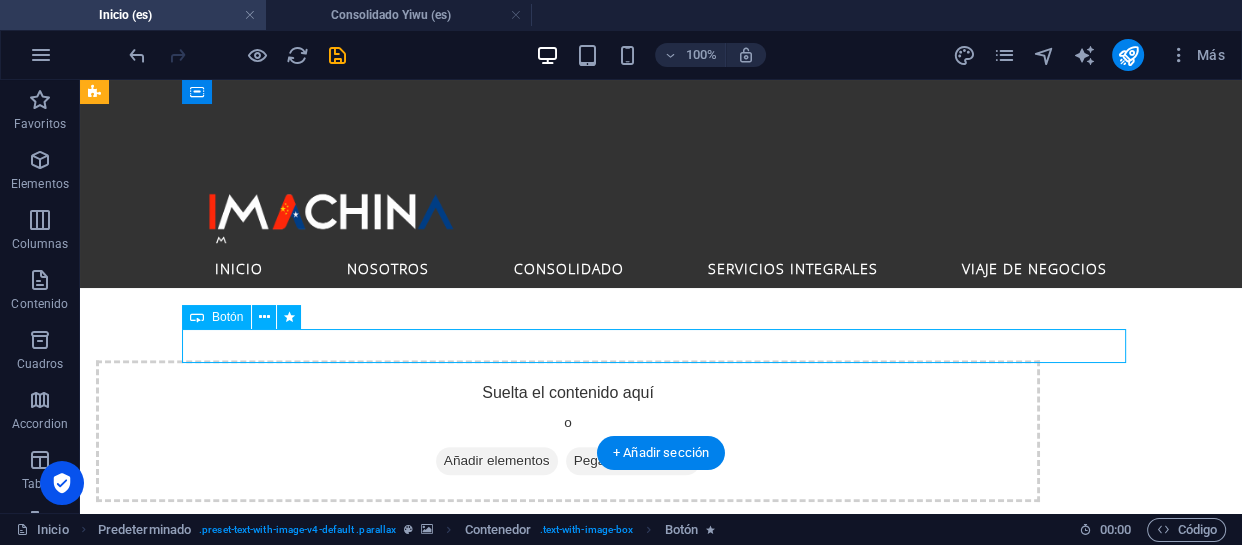 click on "Ver Más" at bounding box center [568, 1918] 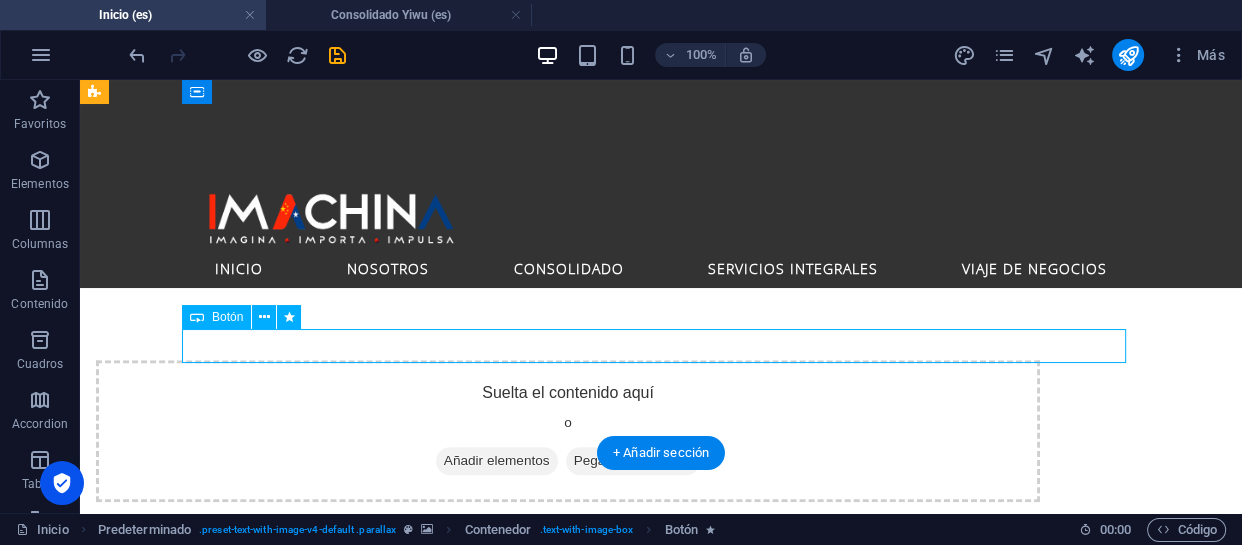 select on "fade" 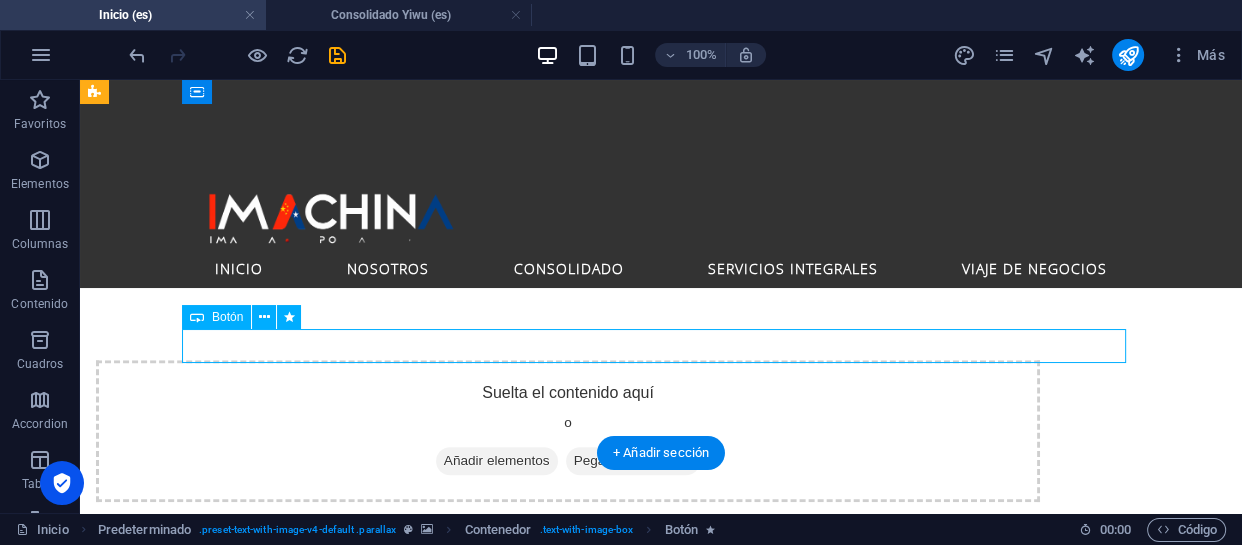 select on "s" 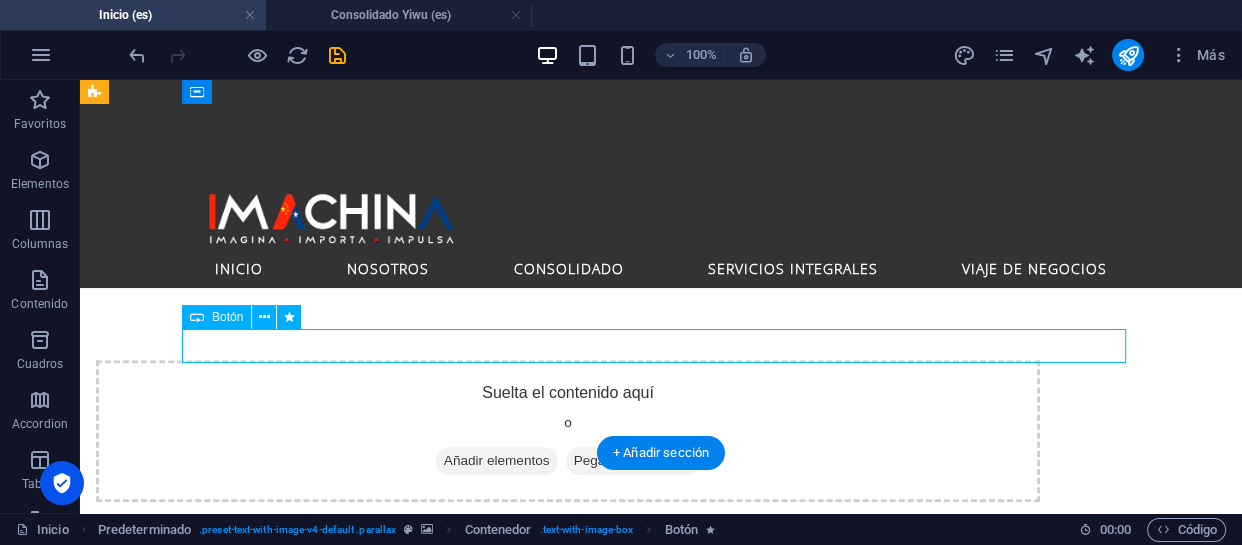 select on "s" 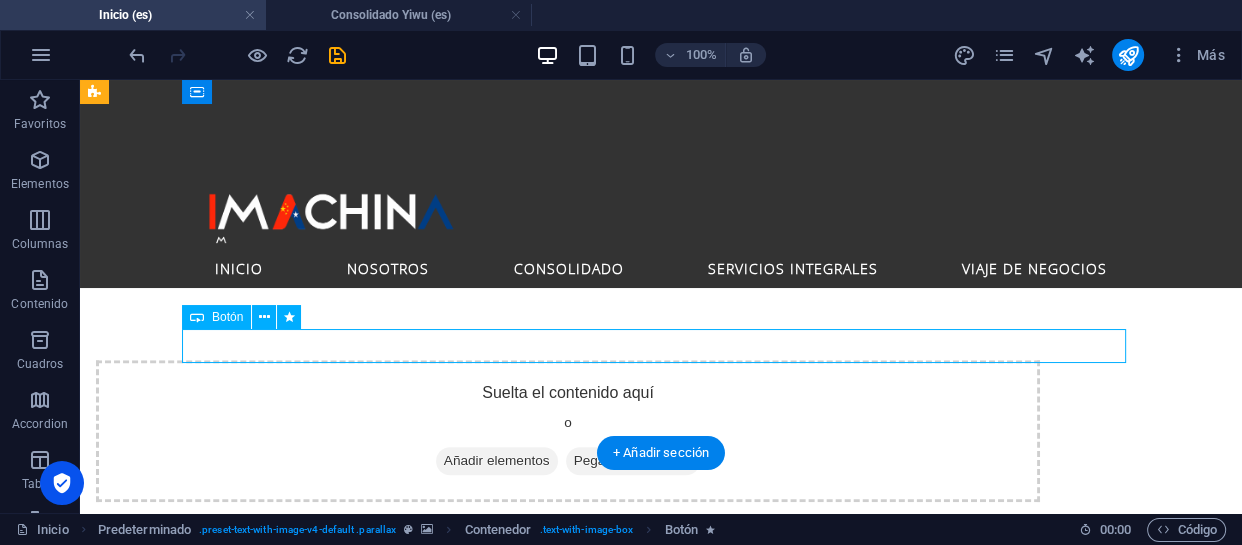 select on "scroll" 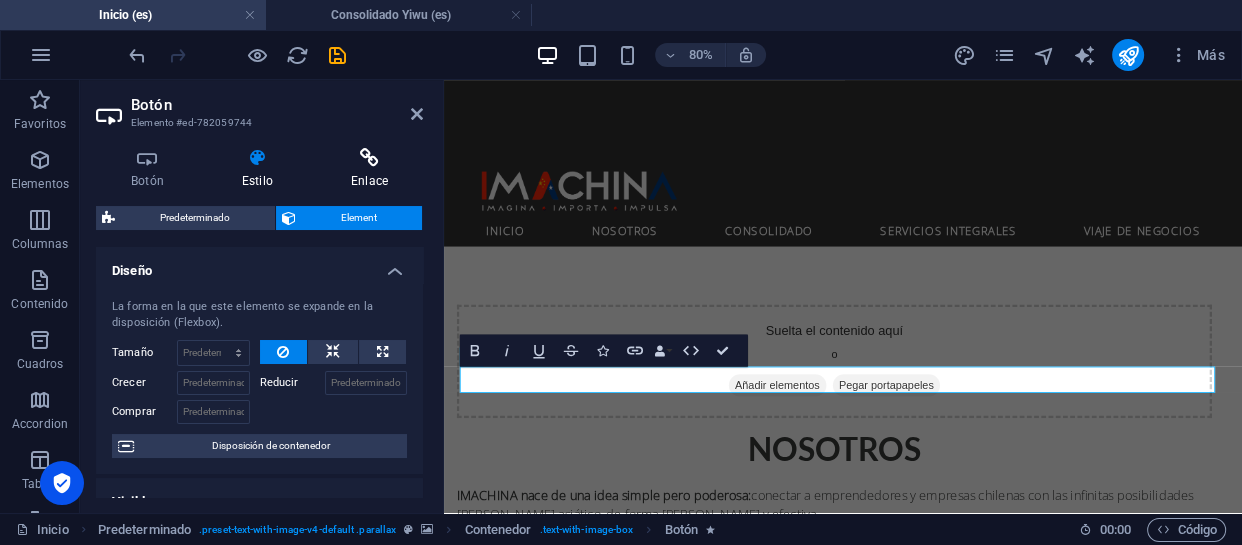 click at bounding box center [369, 158] 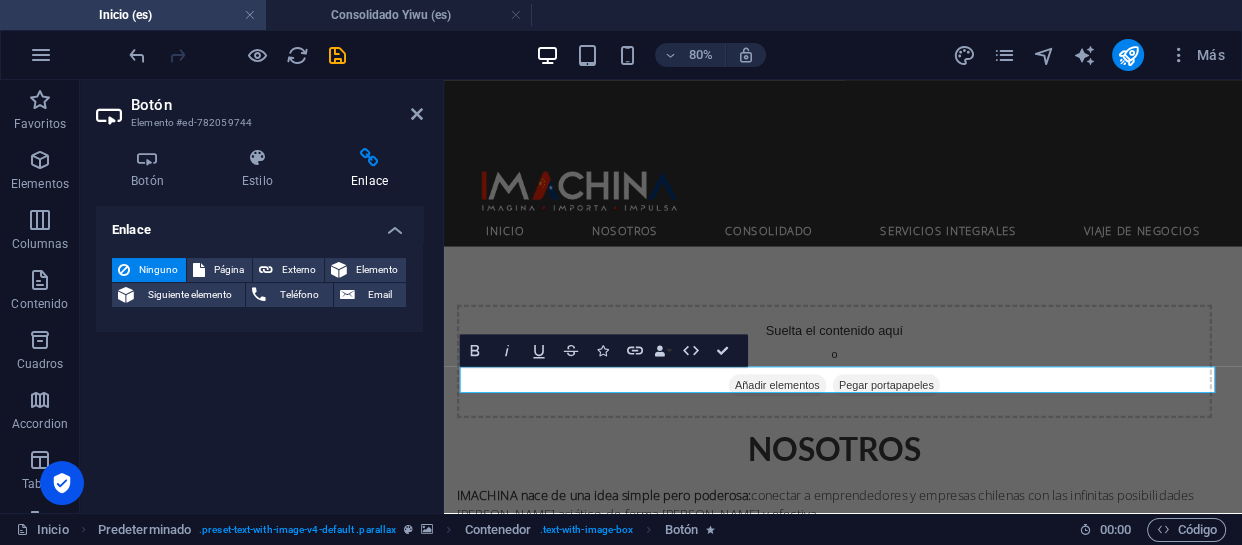 click on "Botón Elemento #ed-782059744" at bounding box center (259, 106) 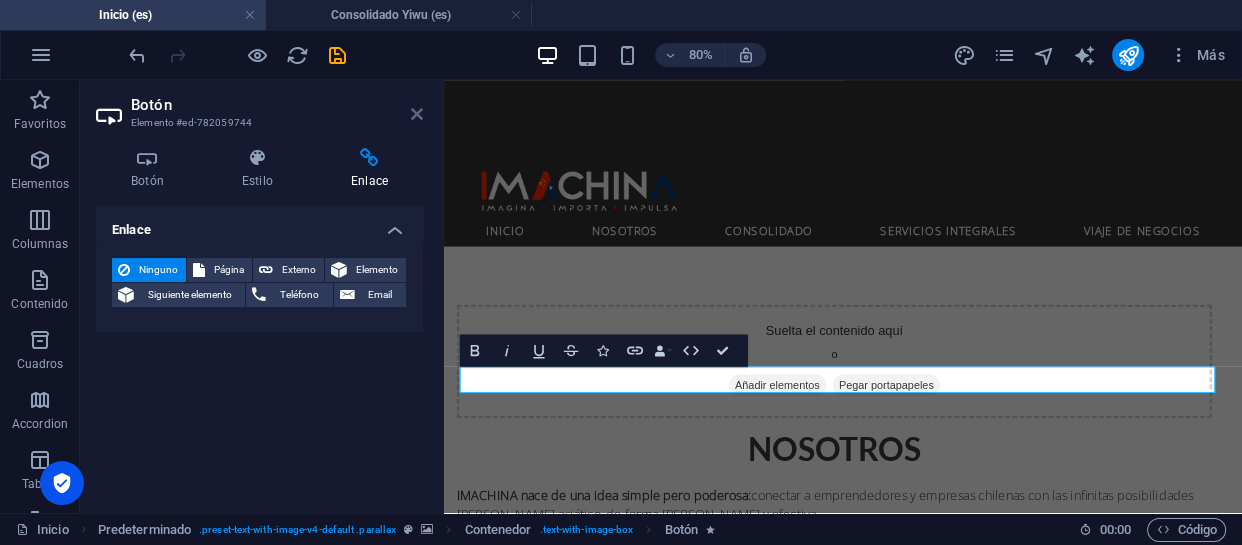 click at bounding box center (417, 114) 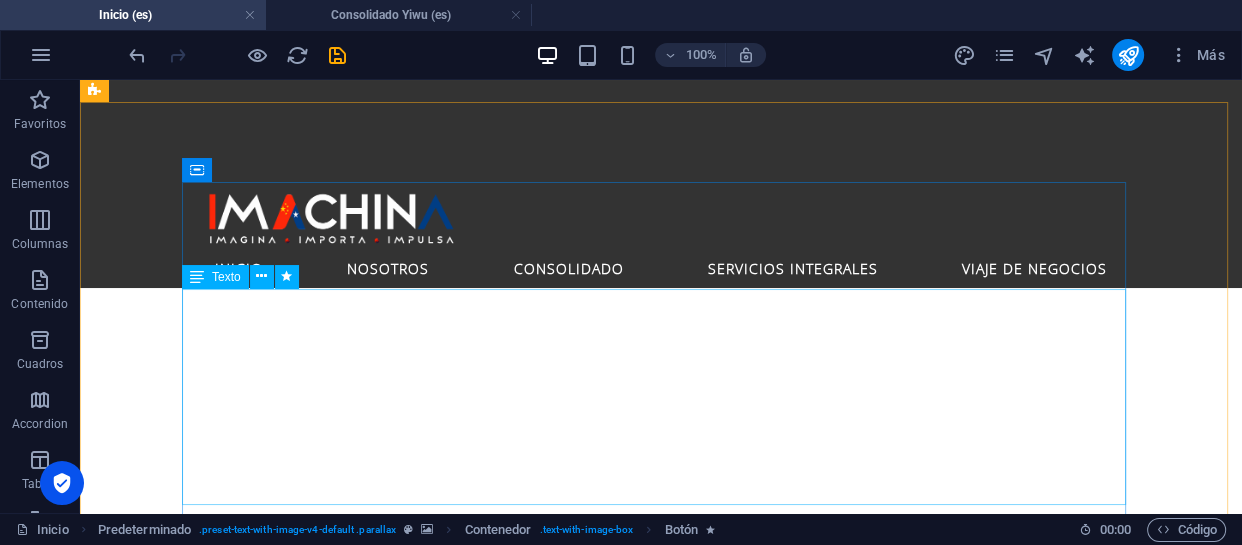 scroll, scrollTop: 933, scrollLeft: 0, axis: vertical 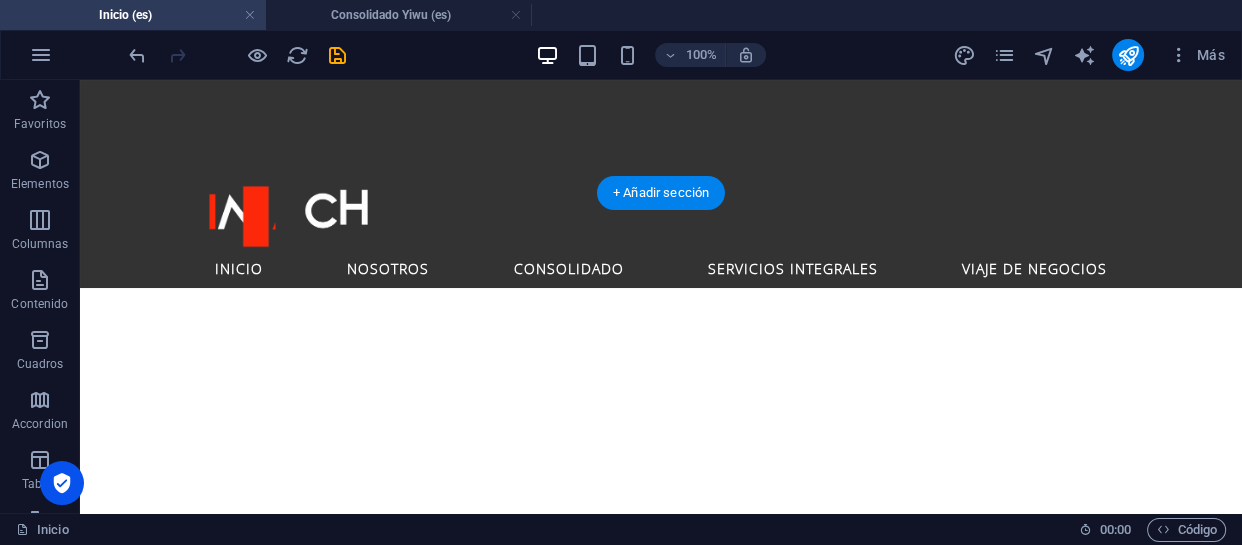 click at bounding box center [661, 1370] 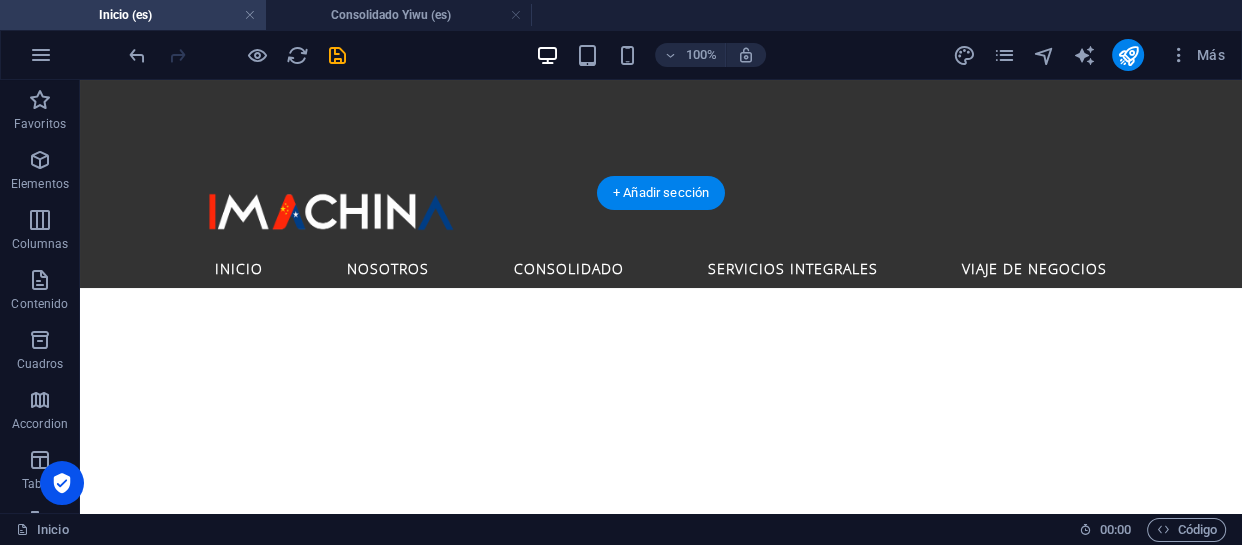 click at bounding box center [661, 1370] 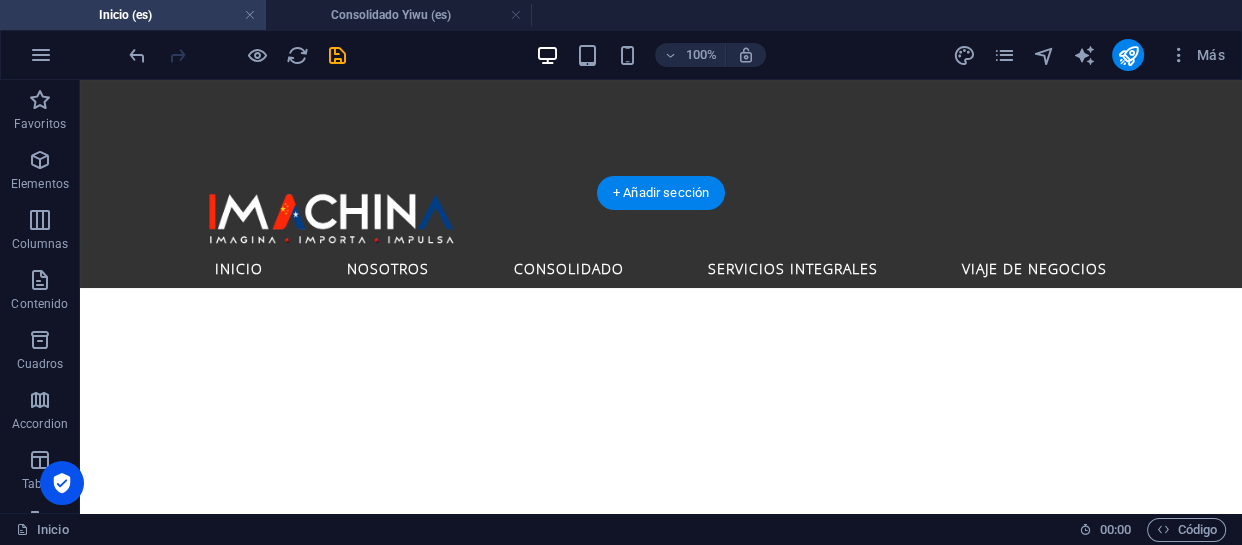 select on "px" 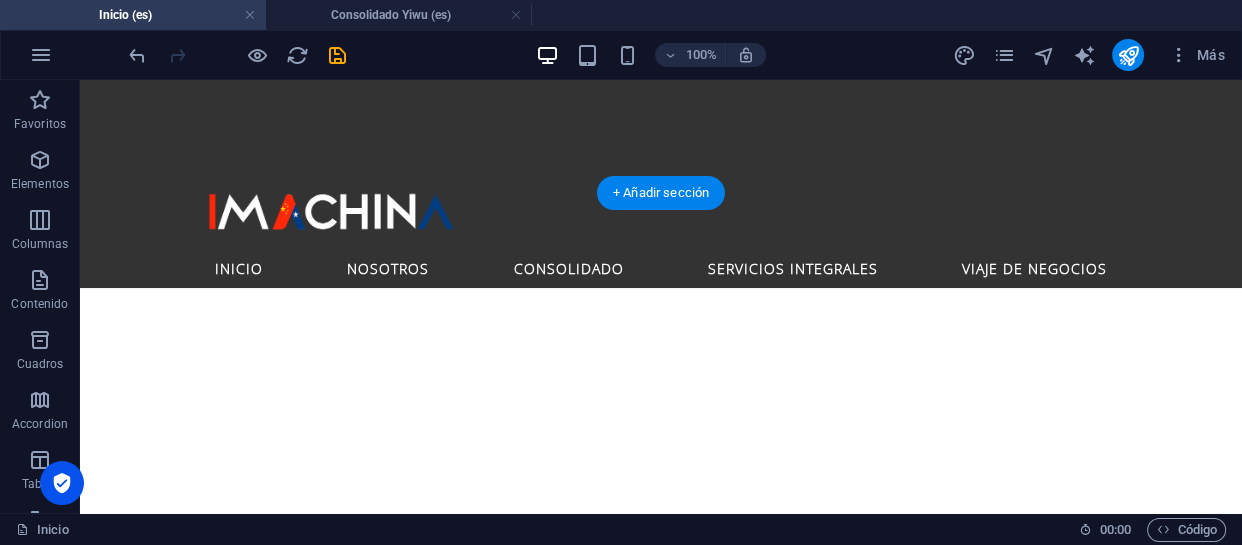 select on "fan" 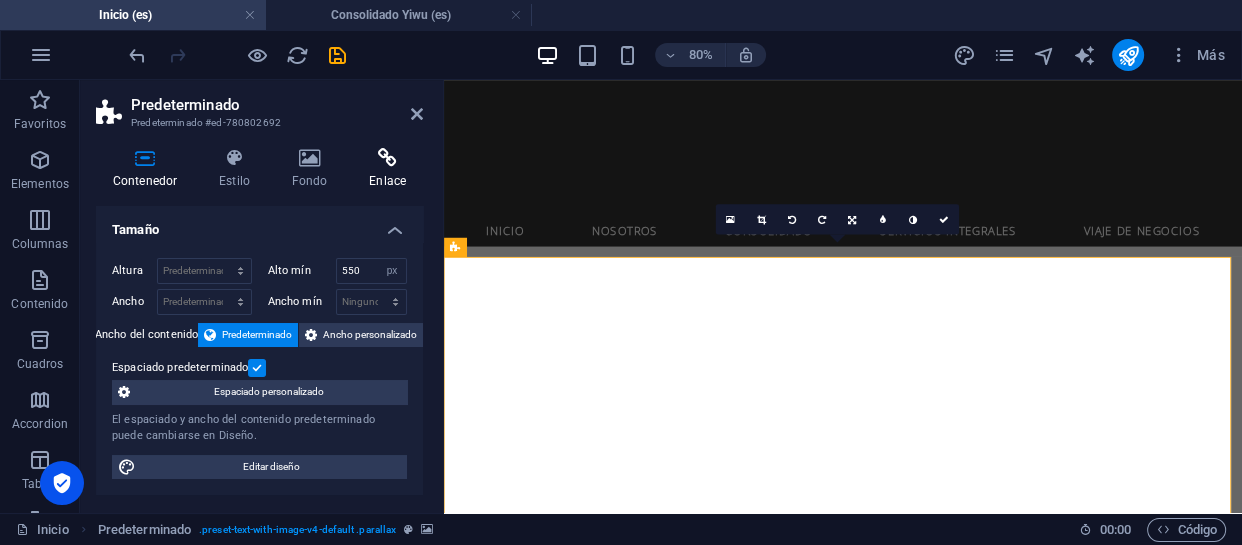 click at bounding box center (387, 158) 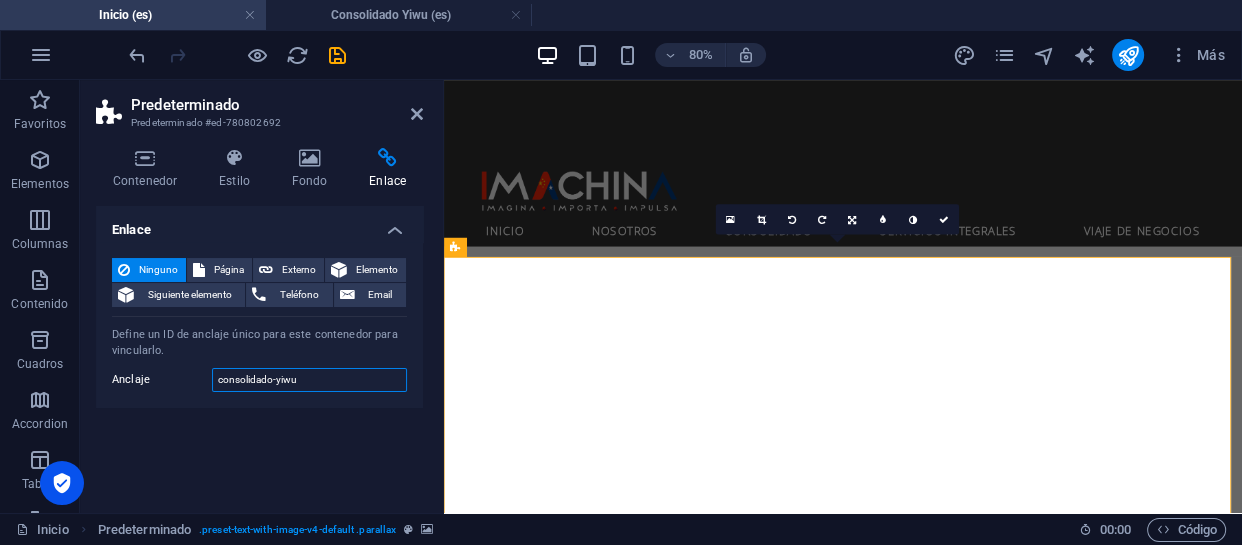 click on "consolidado-yiwu" at bounding box center (309, 380) 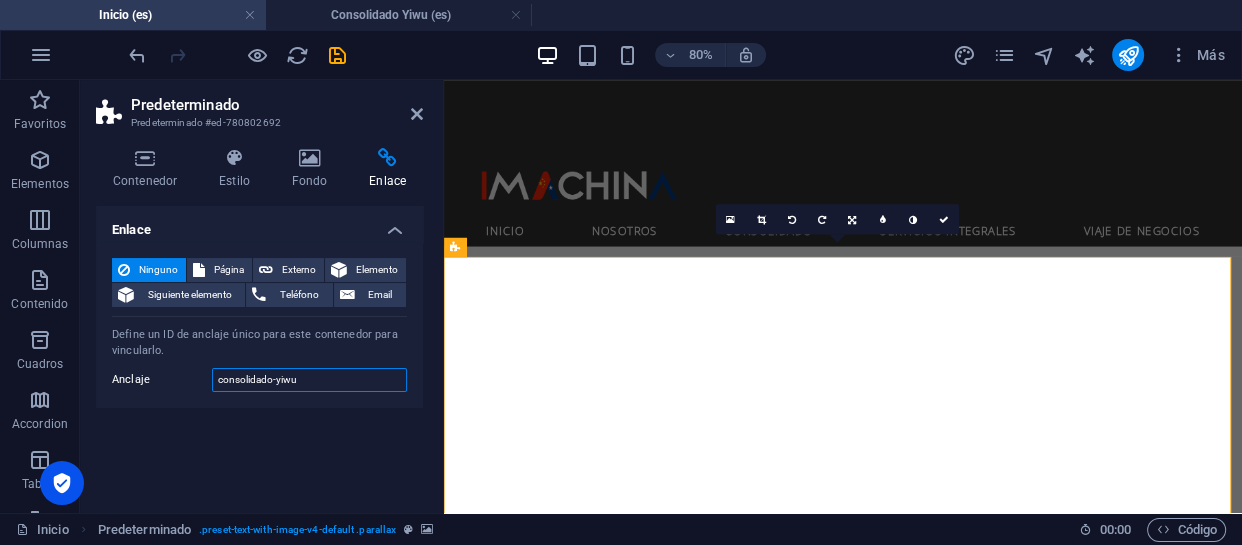 click on "consolidado-yiwu" at bounding box center (309, 380) 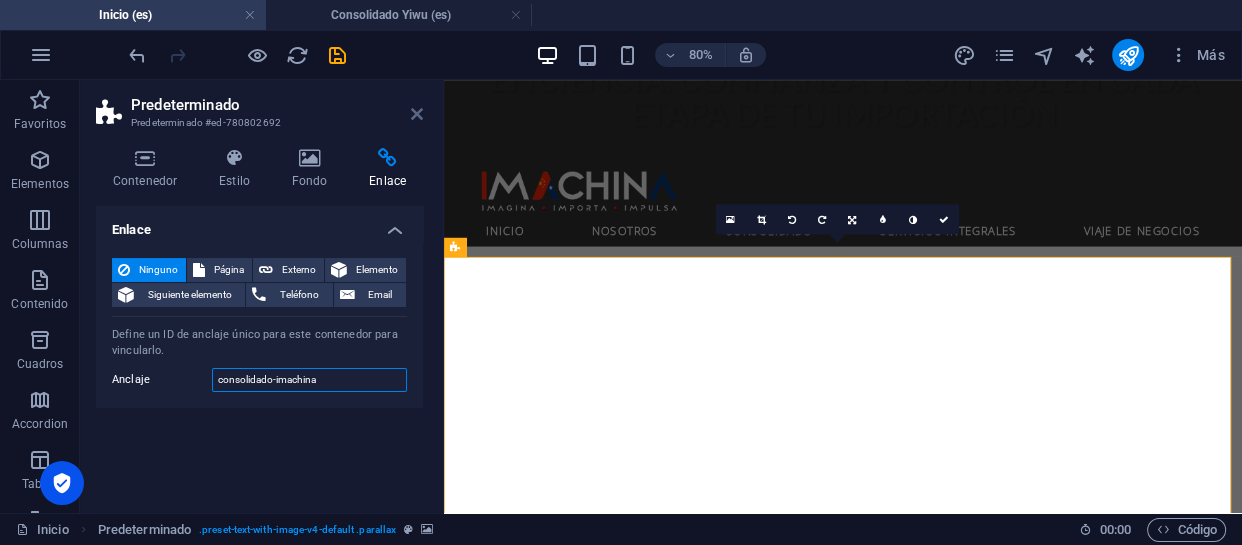 type on "consolidado-imachina" 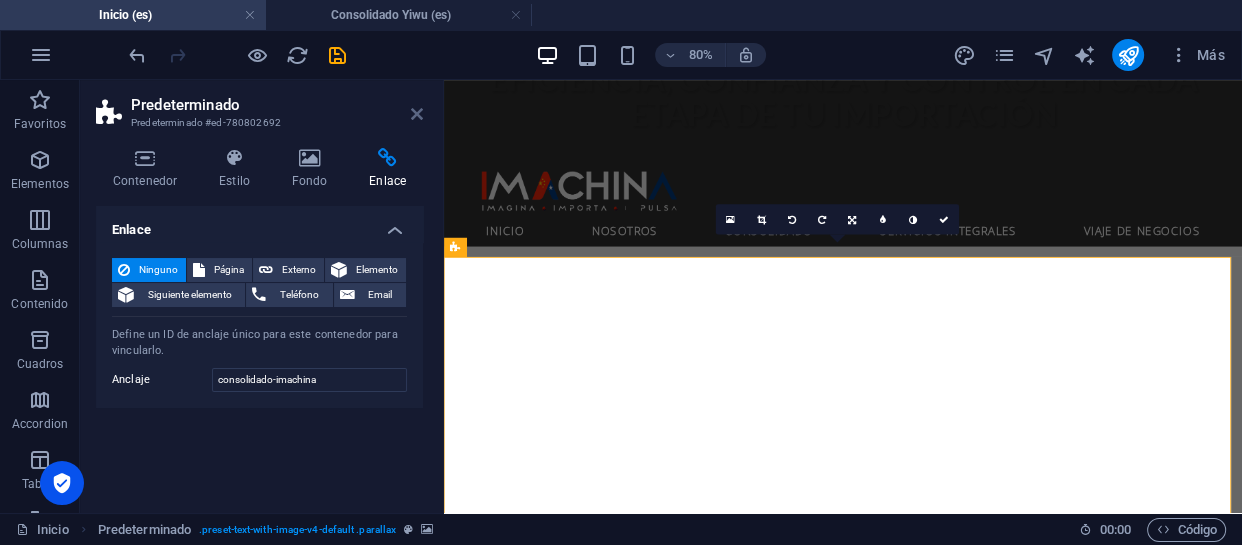 click at bounding box center (417, 114) 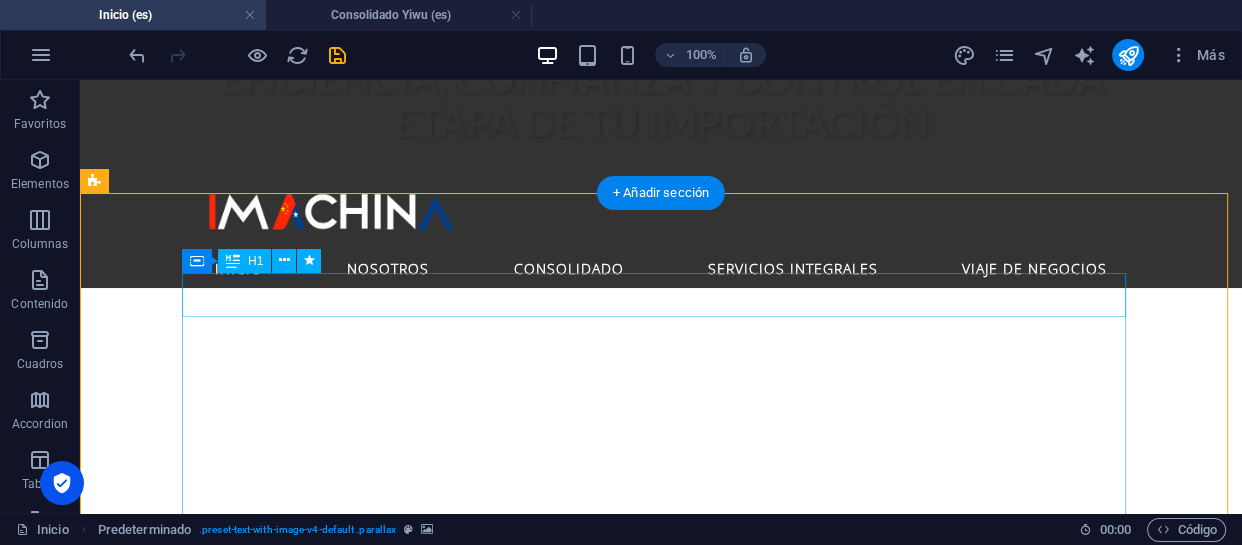 click on "Consolidado Yiwu" at bounding box center [568, 2039] 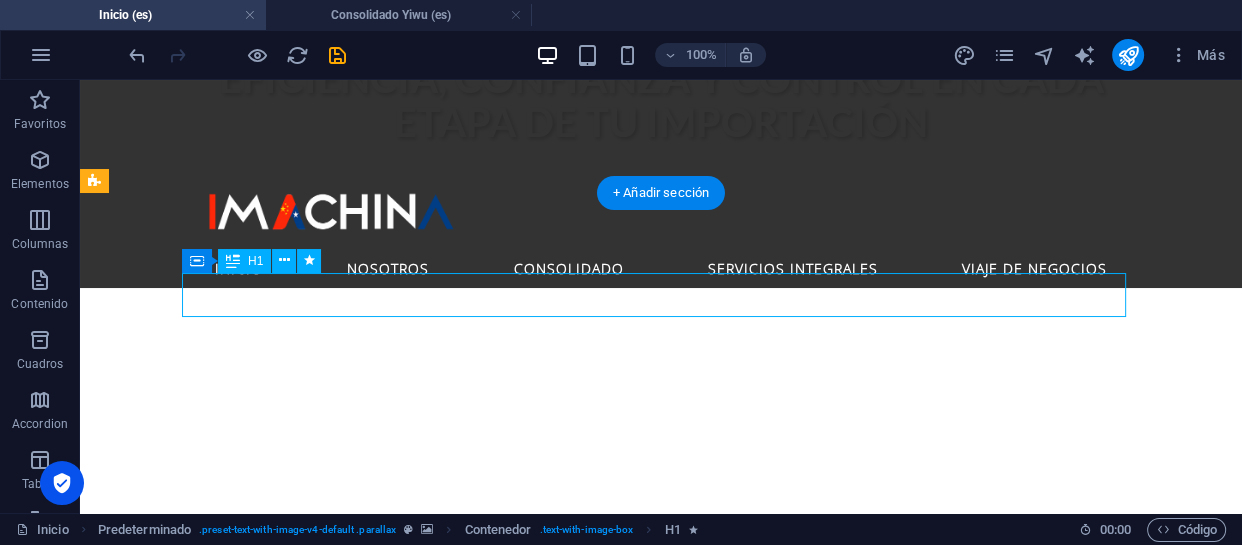 click on "Consolidado Yiwu" at bounding box center (568, 2039) 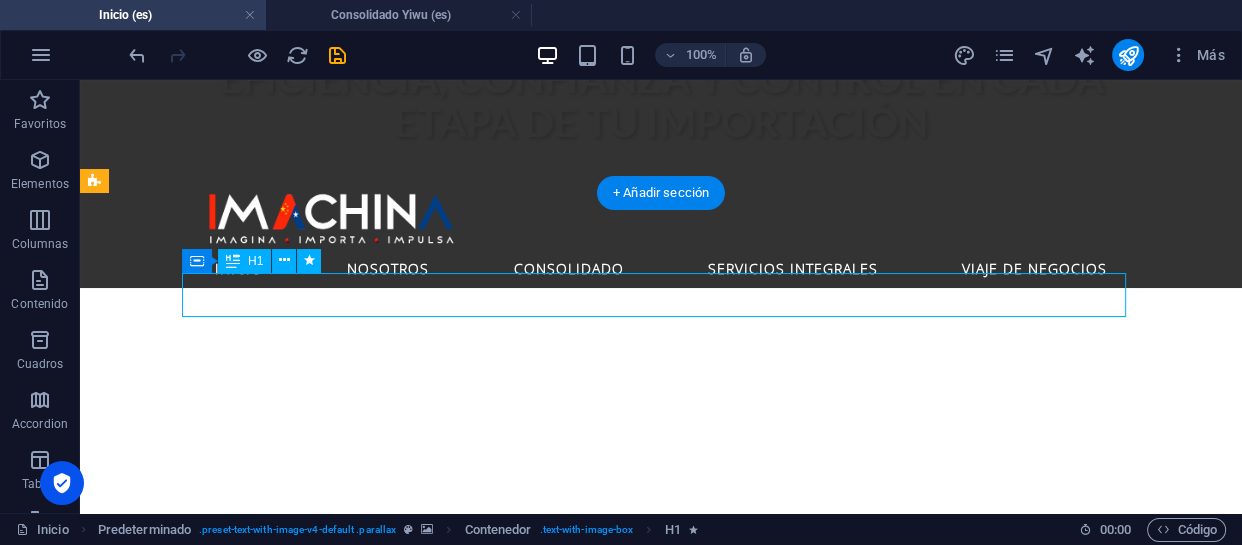select on "move-left-to-right" 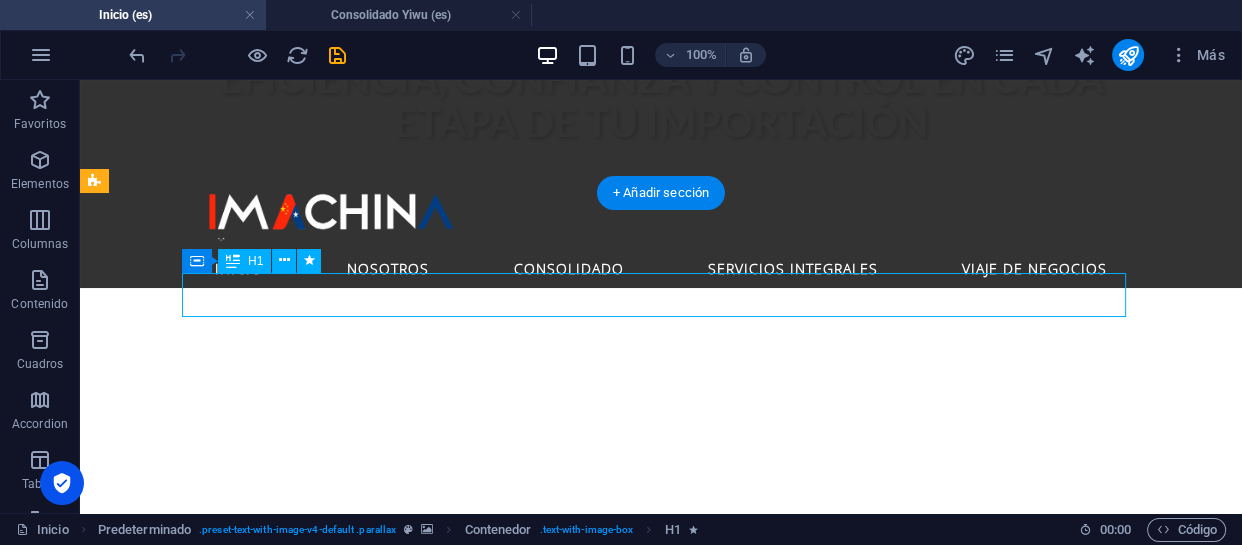 select on "s" 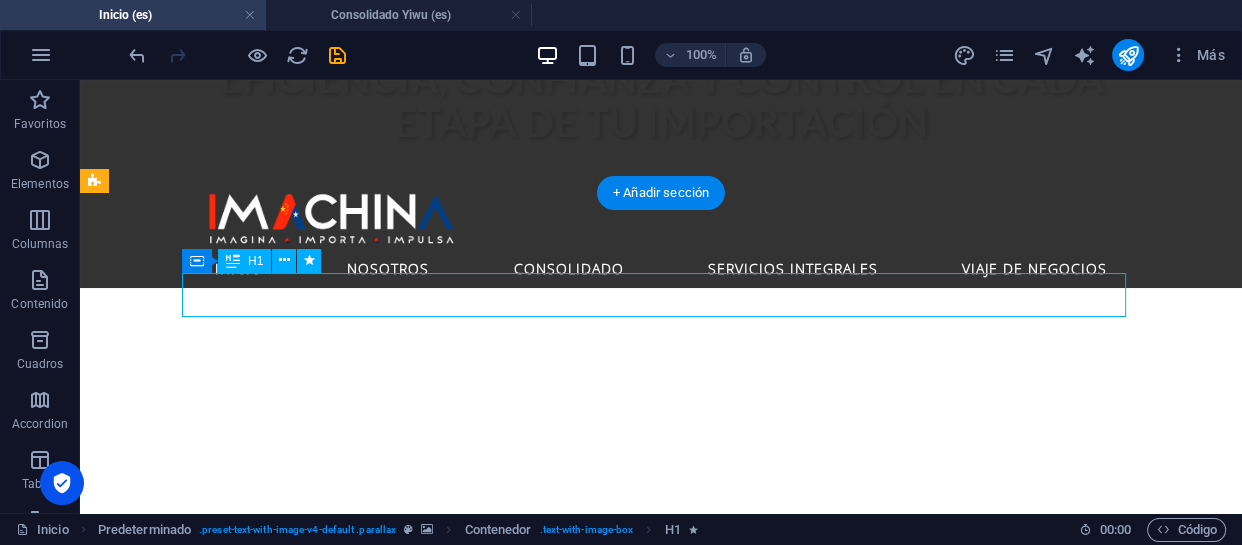 select on "s" 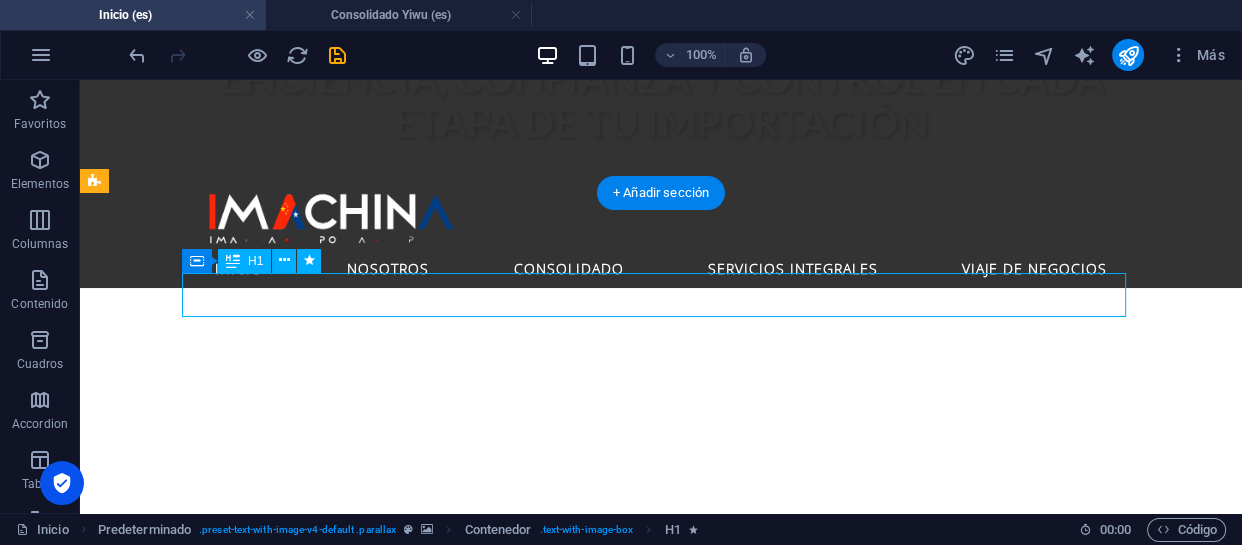 select on "scroll" 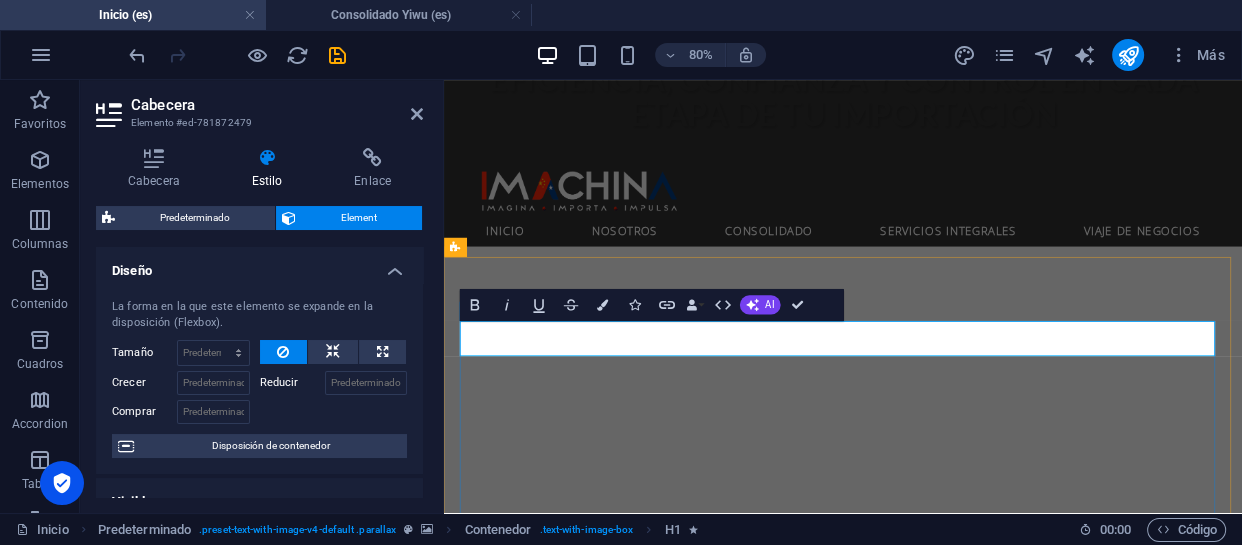 click on "Consolidado Yiwu" at bounding box center (932, 2028) 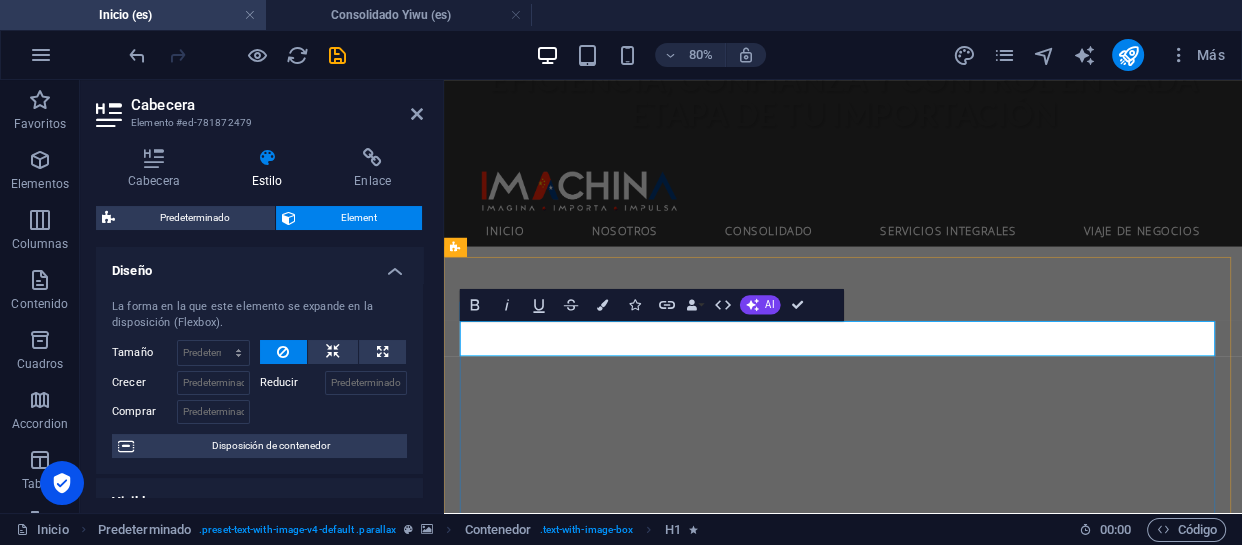 click on "Consolidado Yiwu" at bounding box center [932, 2028] 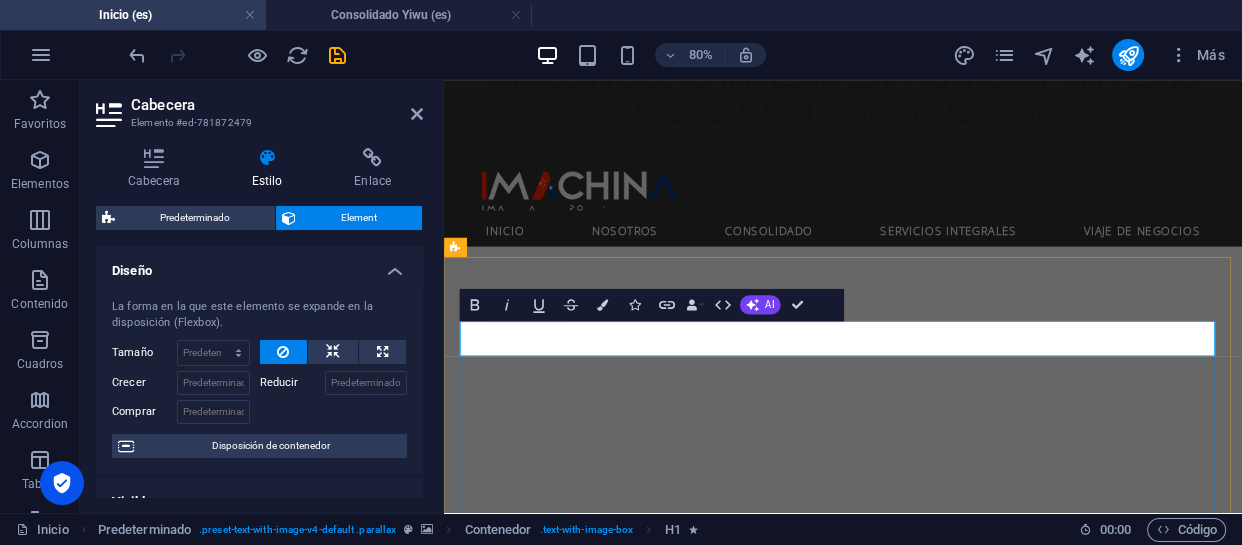 click on "Consolidado Yiwu" at bounding box center [932, 2028] 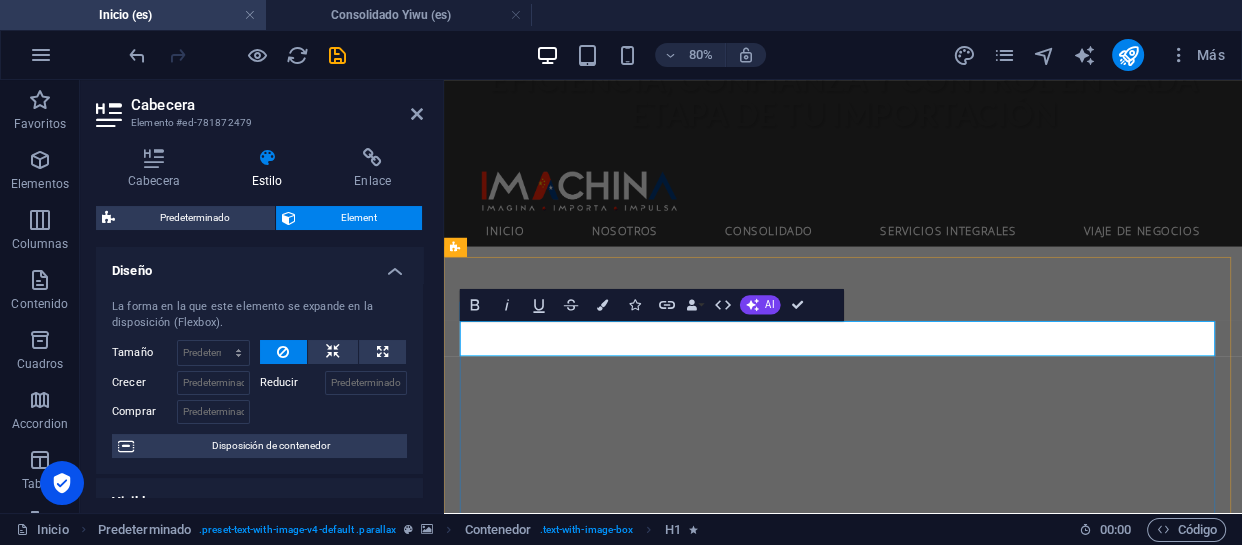 click on "Consolidado Yiwu" at bounding box center (932, 2028) 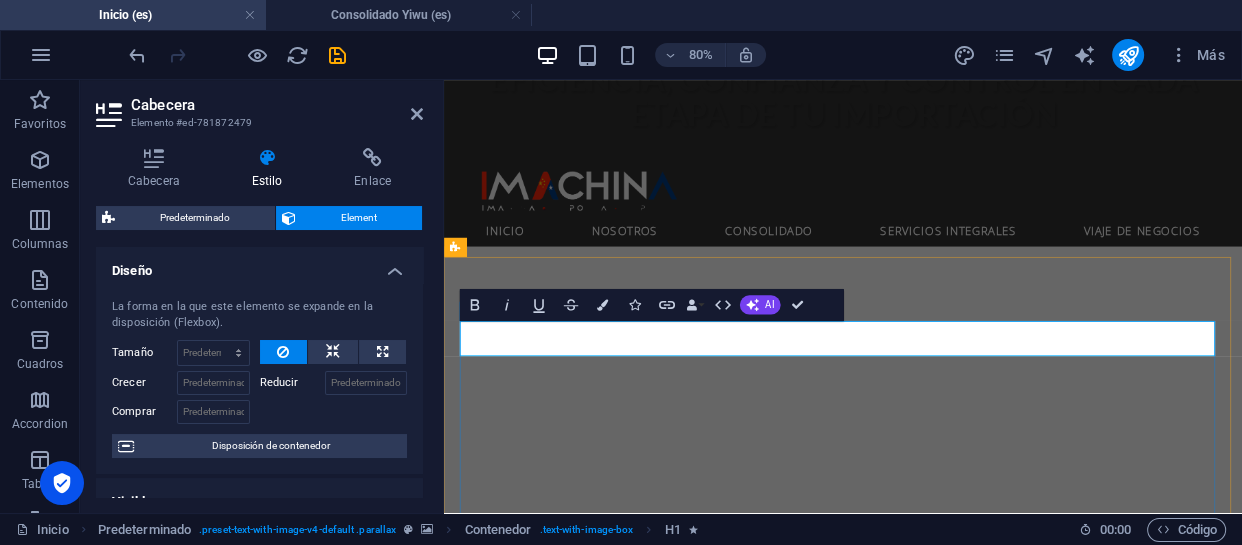 click on "Consolidado IMACHINA" at bounding box center [932, 2028] 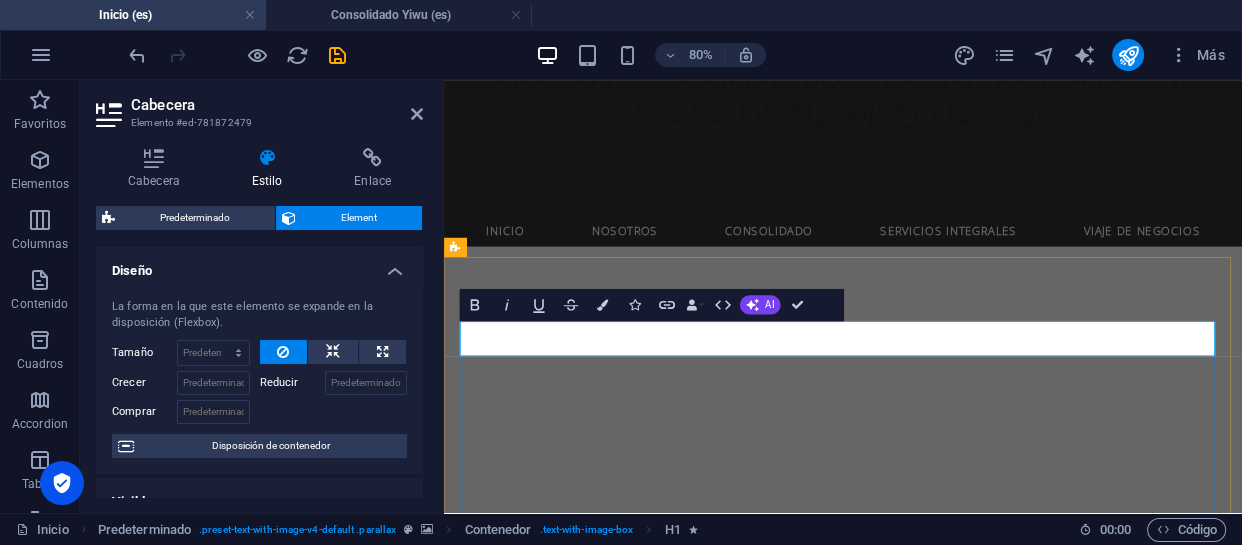 click on "Consolidado IMACHINA" at bounding box center (932, 2028) 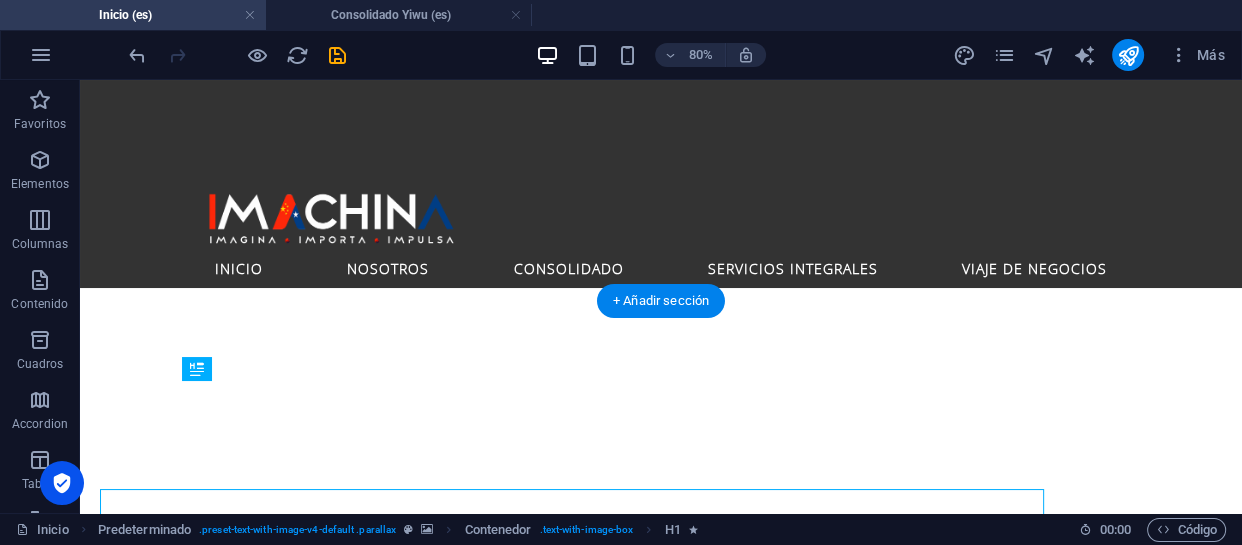 scroll, scrollTop: 825, scrollLeft: 0, axis: vertical 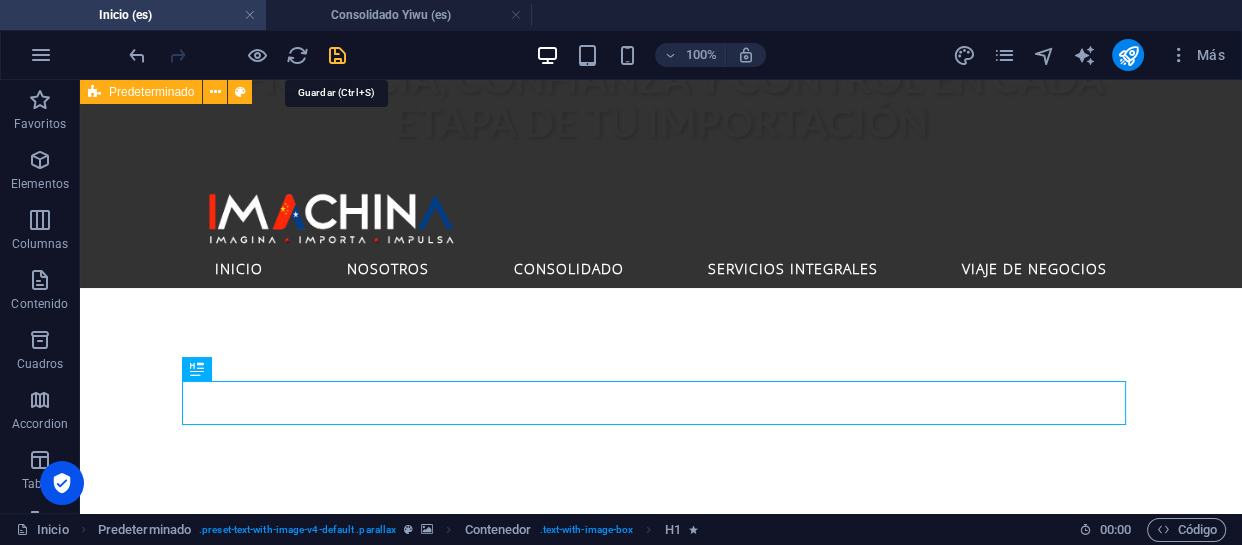 click at bounding box center [337, 55] 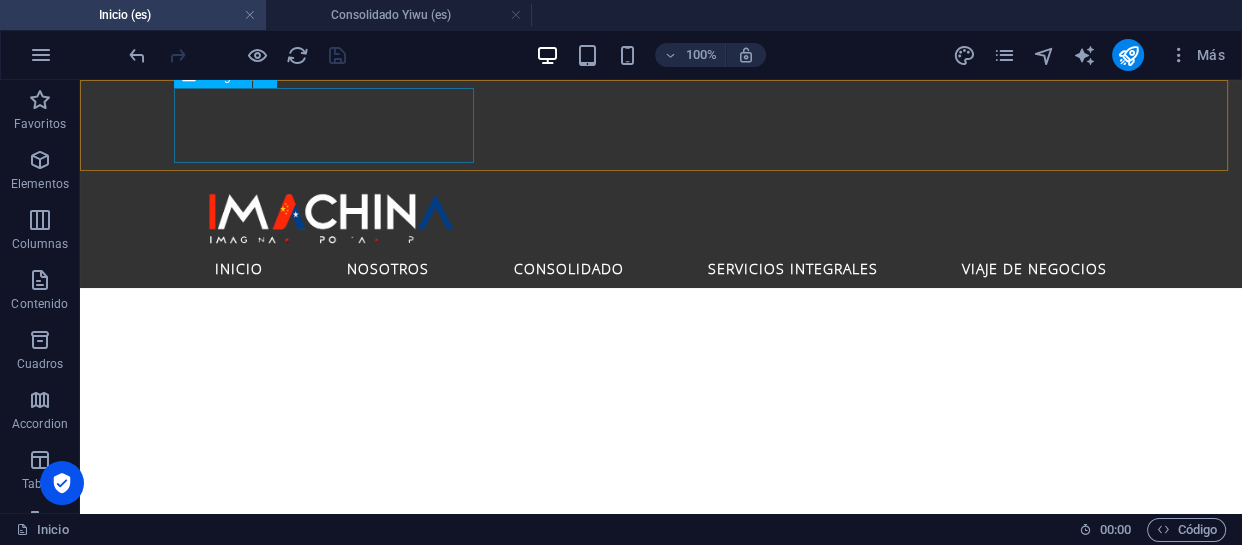 scroll, scrollTop: 1007, scrollLeft: 0, axis: vertical 